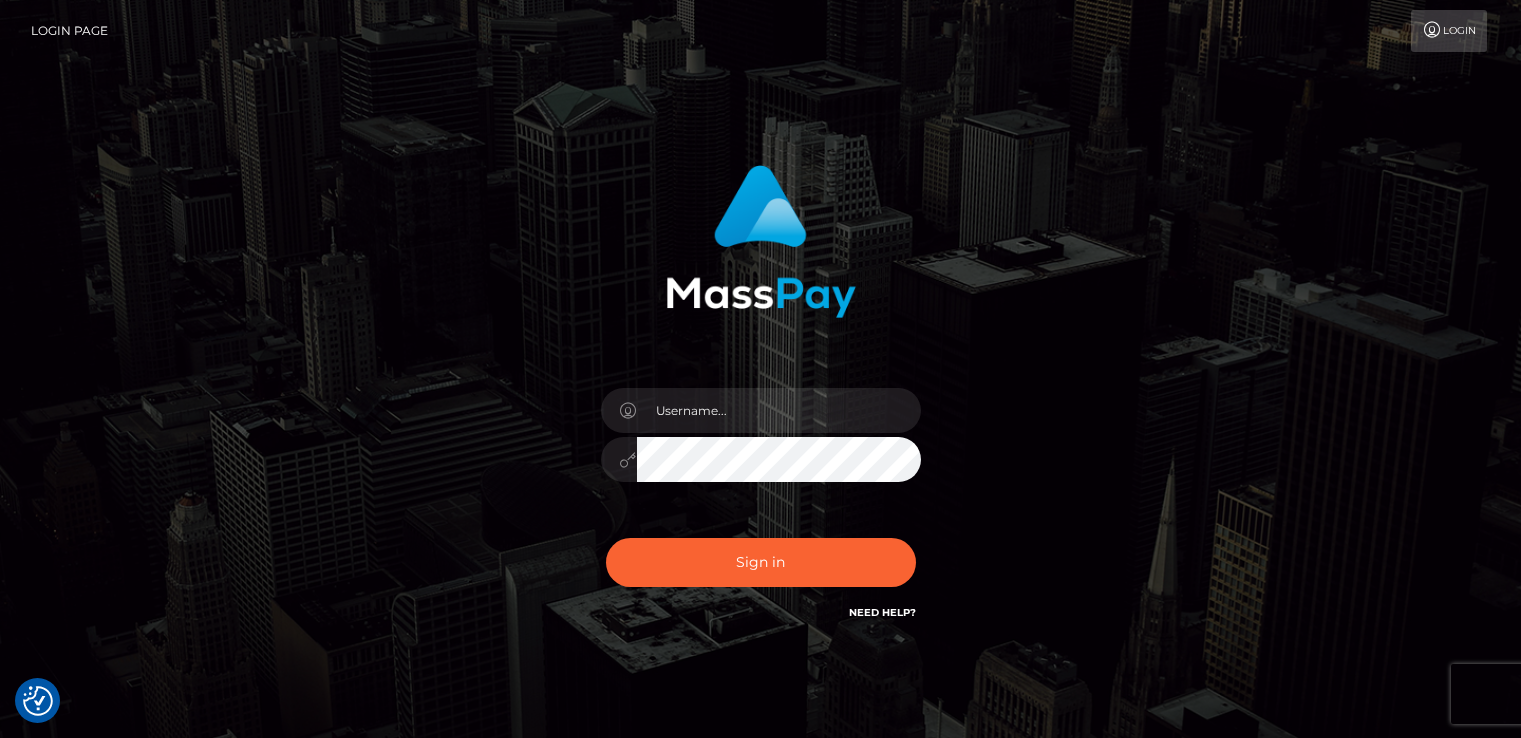 scroll, scrollTop: 0, scrollLeft: 0, axis: both 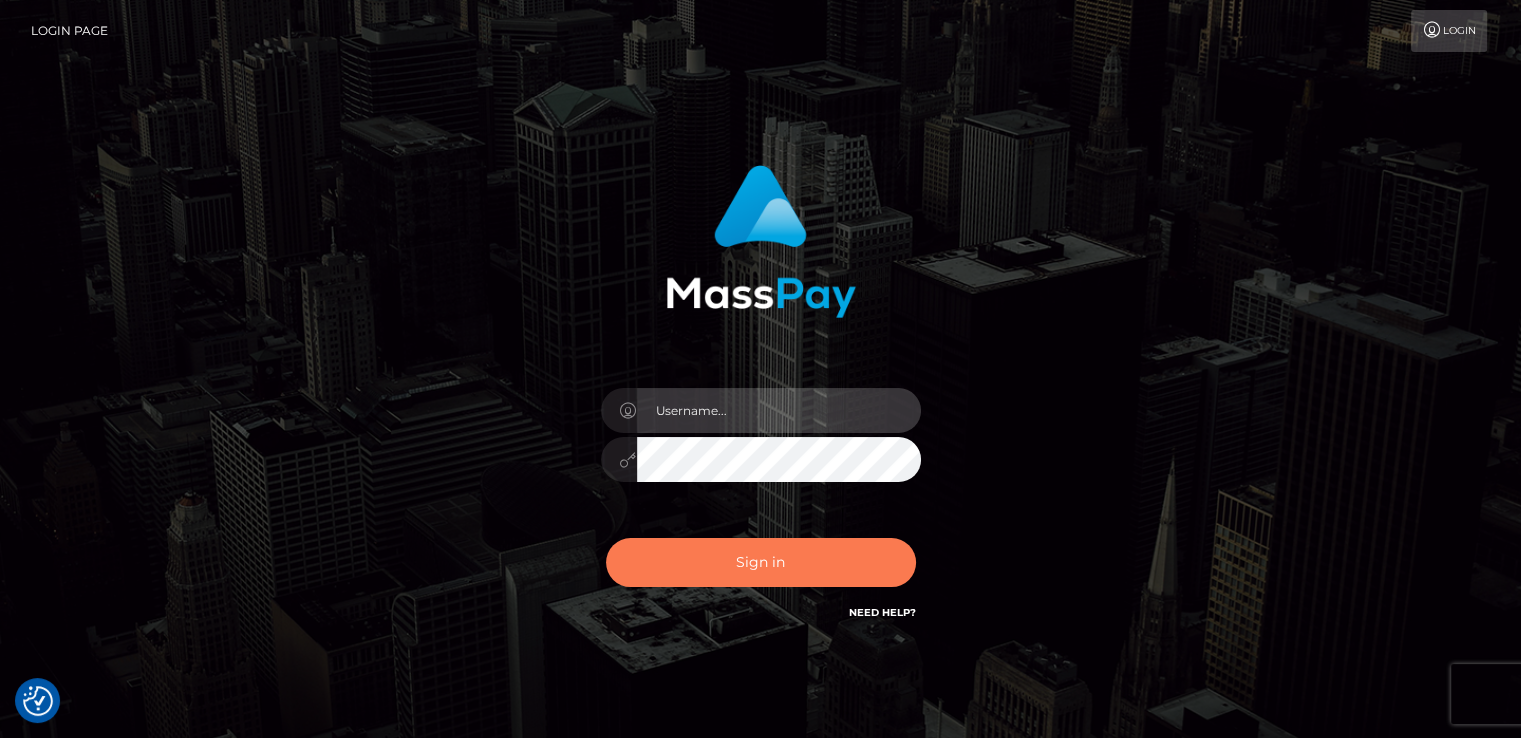 type on "catalinad" 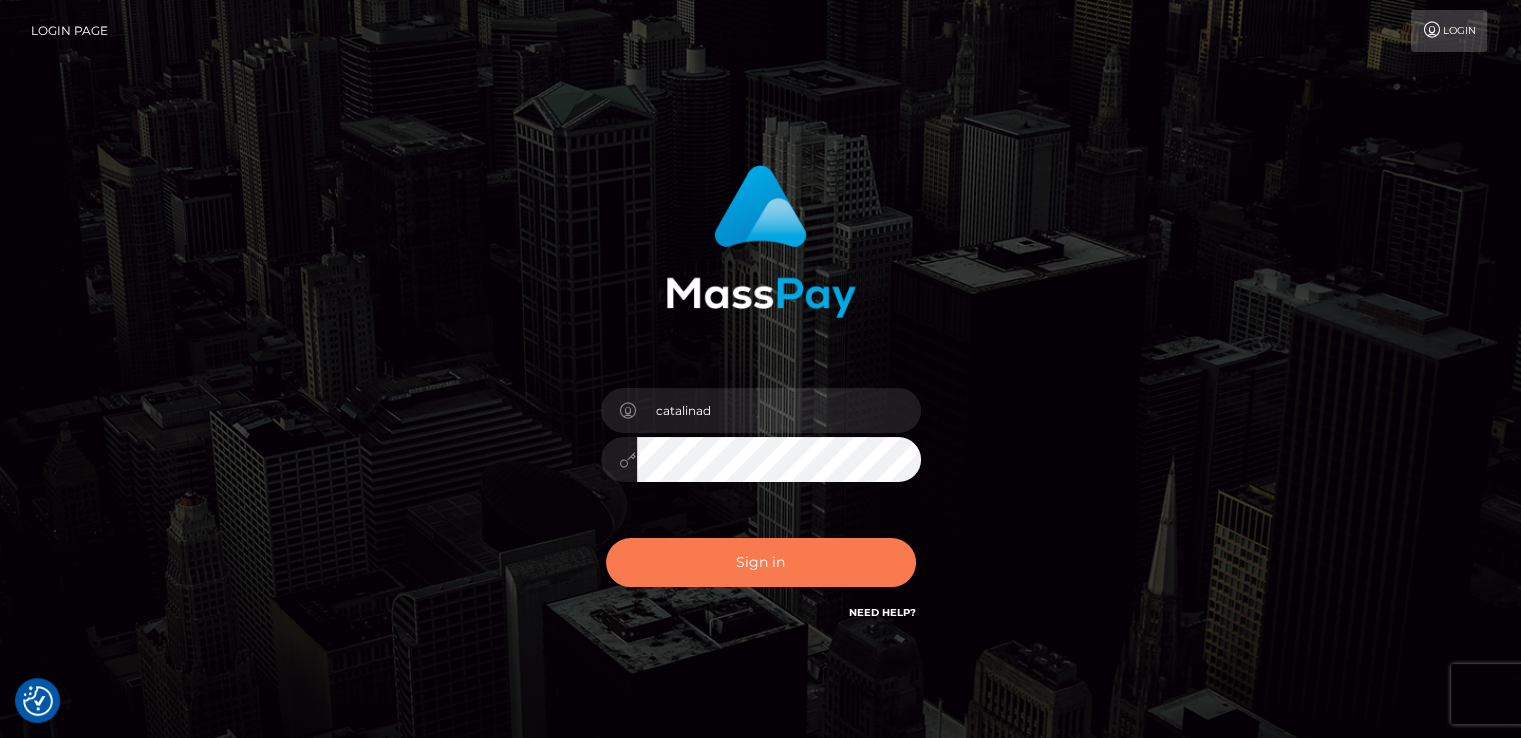 click on "Sign in" at bounding box center [761, 562] 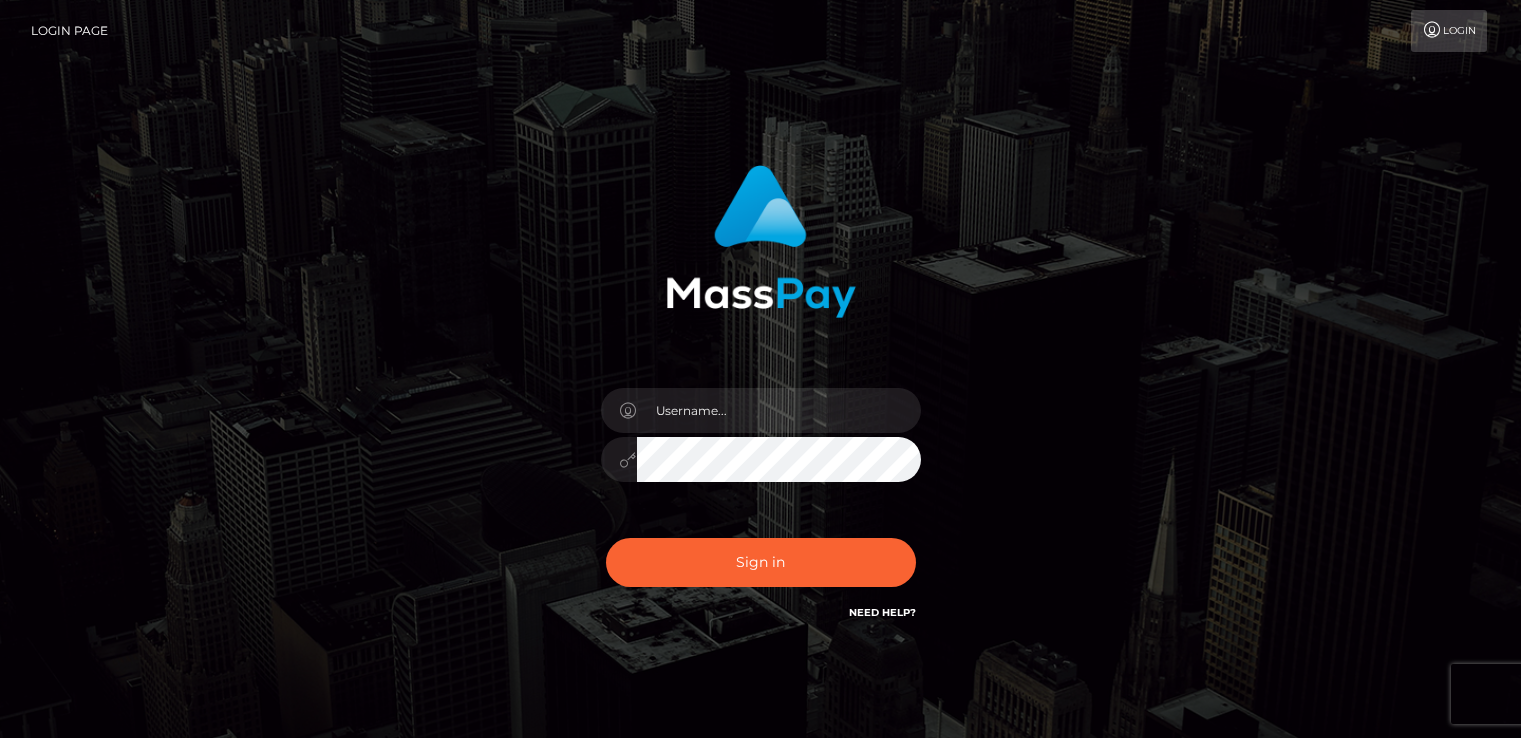 scroll, scrollTop: 0, scrollLeft: 0, axis: both 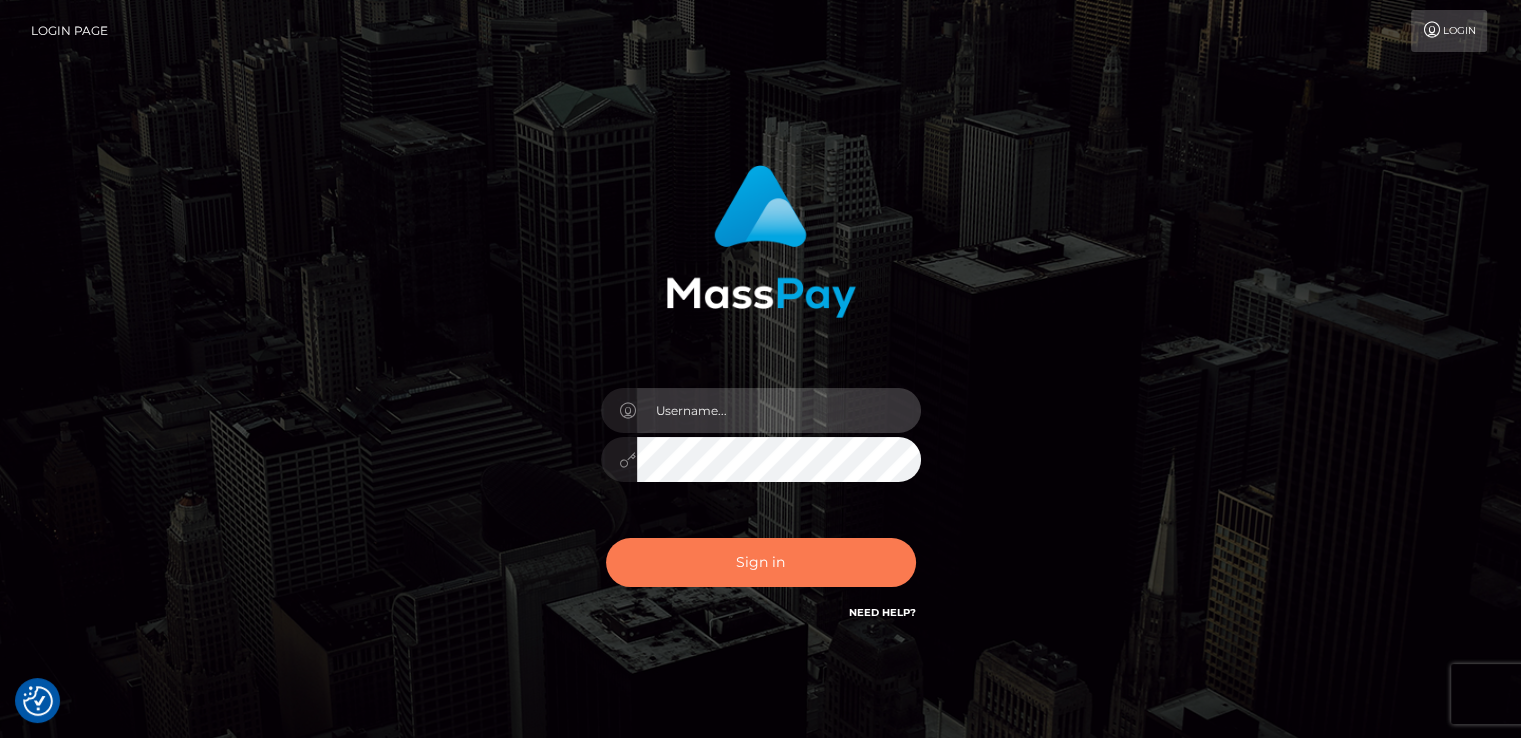 type on "catalinad" 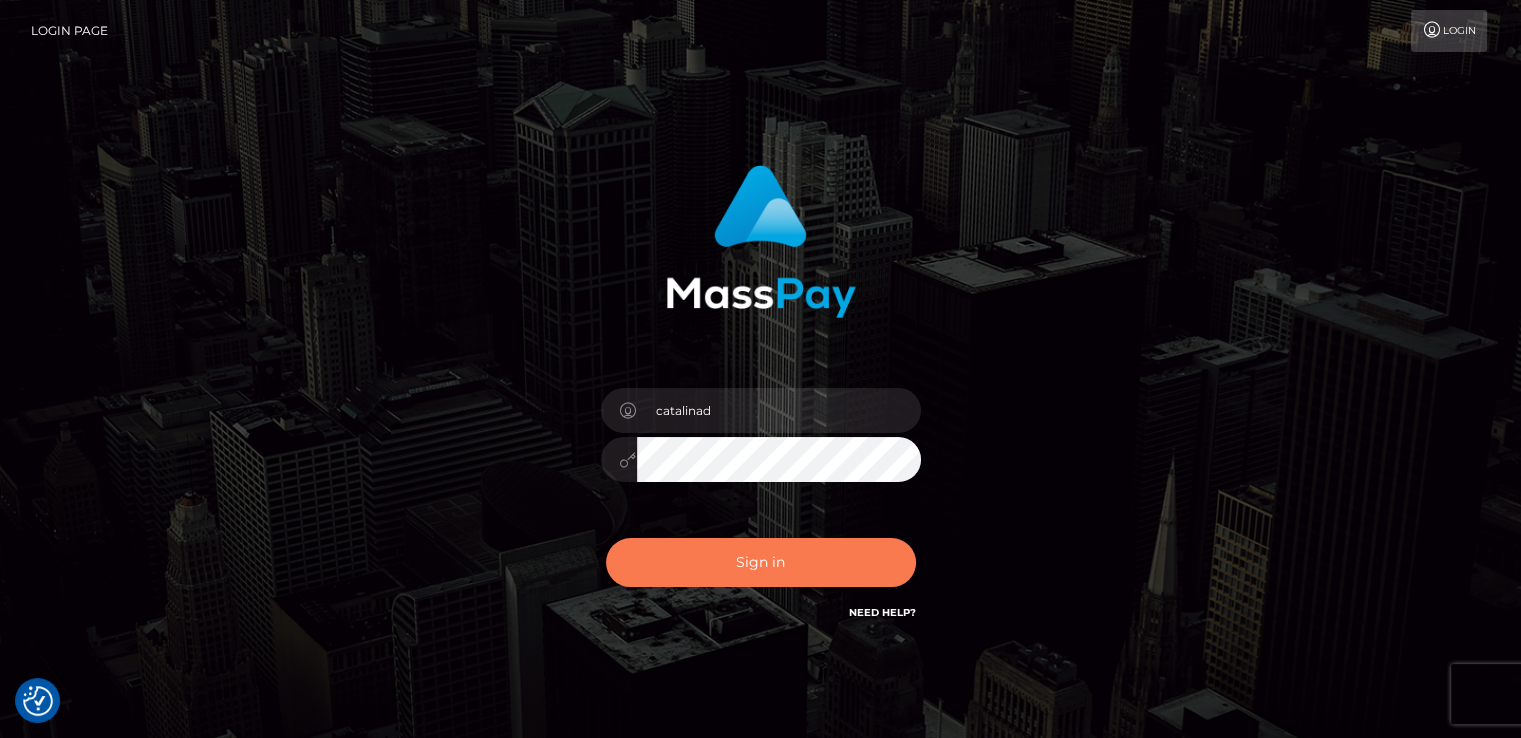 click on "Sign in" at bounding box center [761, 562] 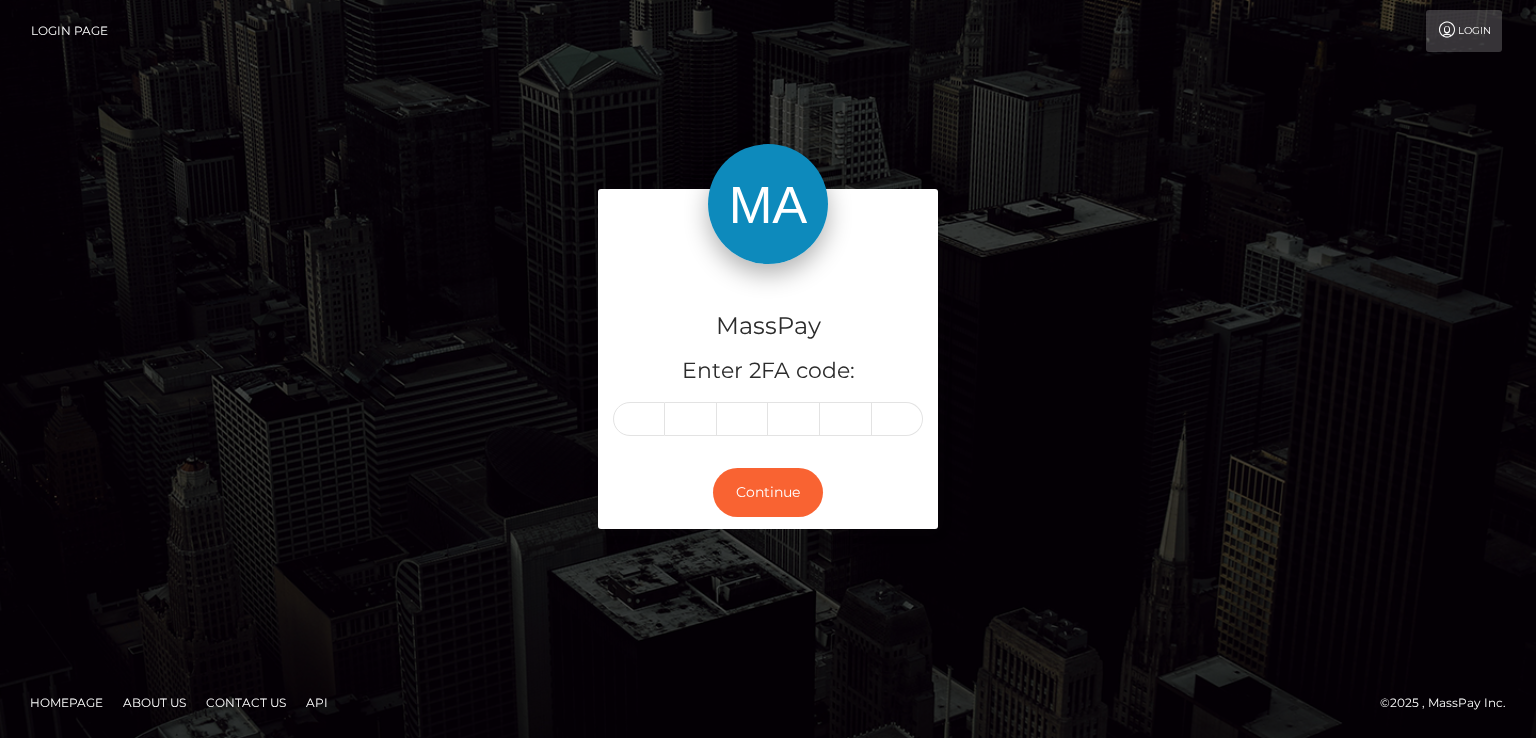 scroll, scrollTop: 0, scrollLeft: 0, axis: both 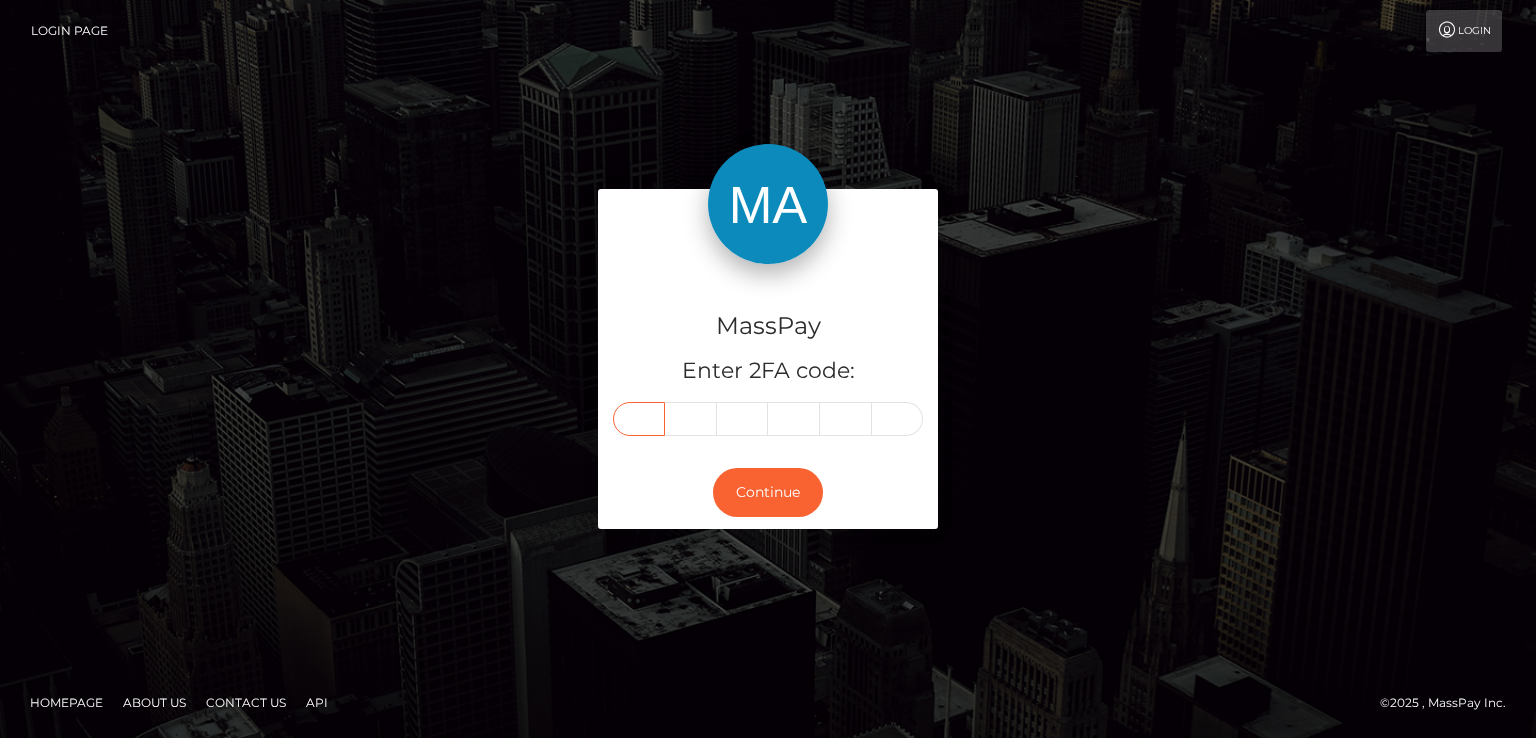 click at bounding box center [639, 419] 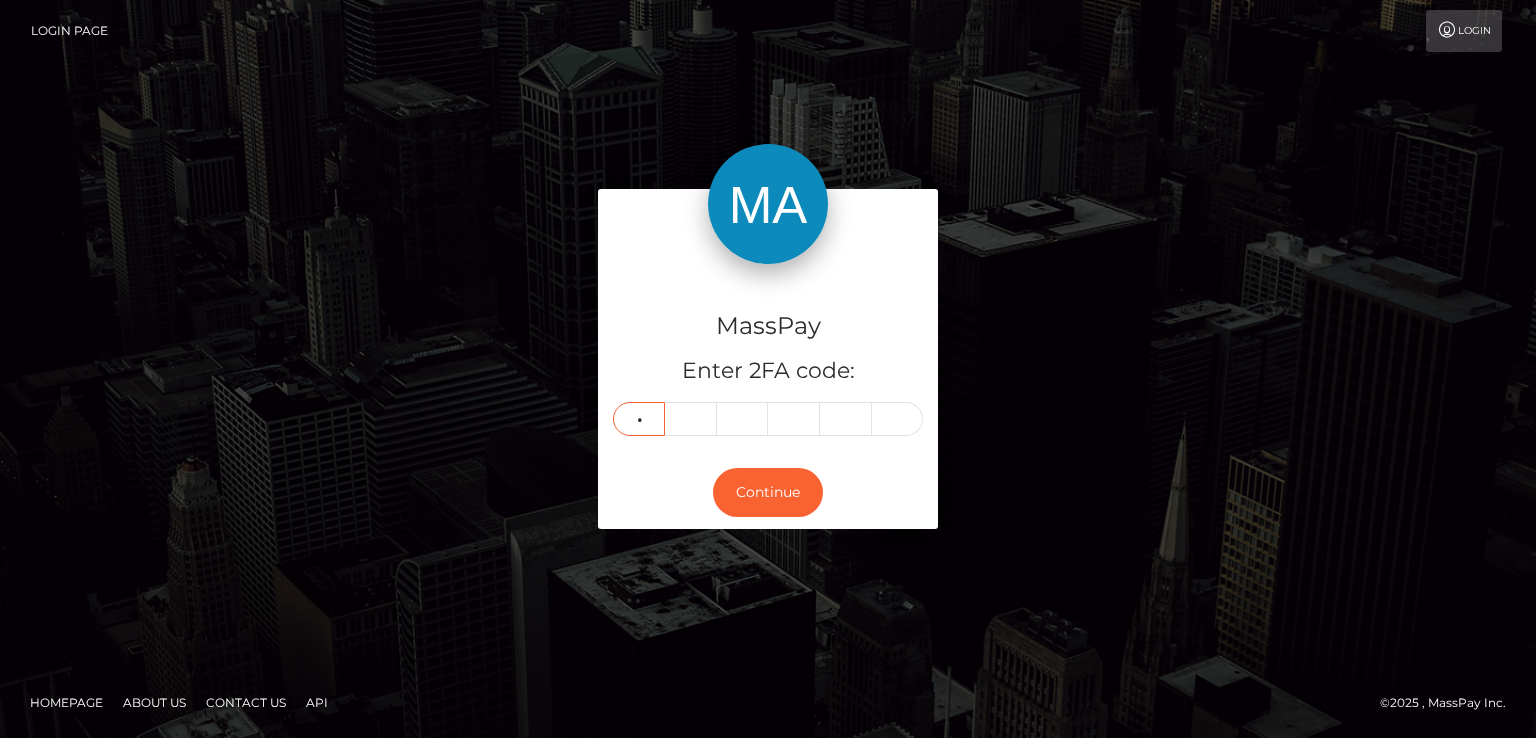 type on "8" 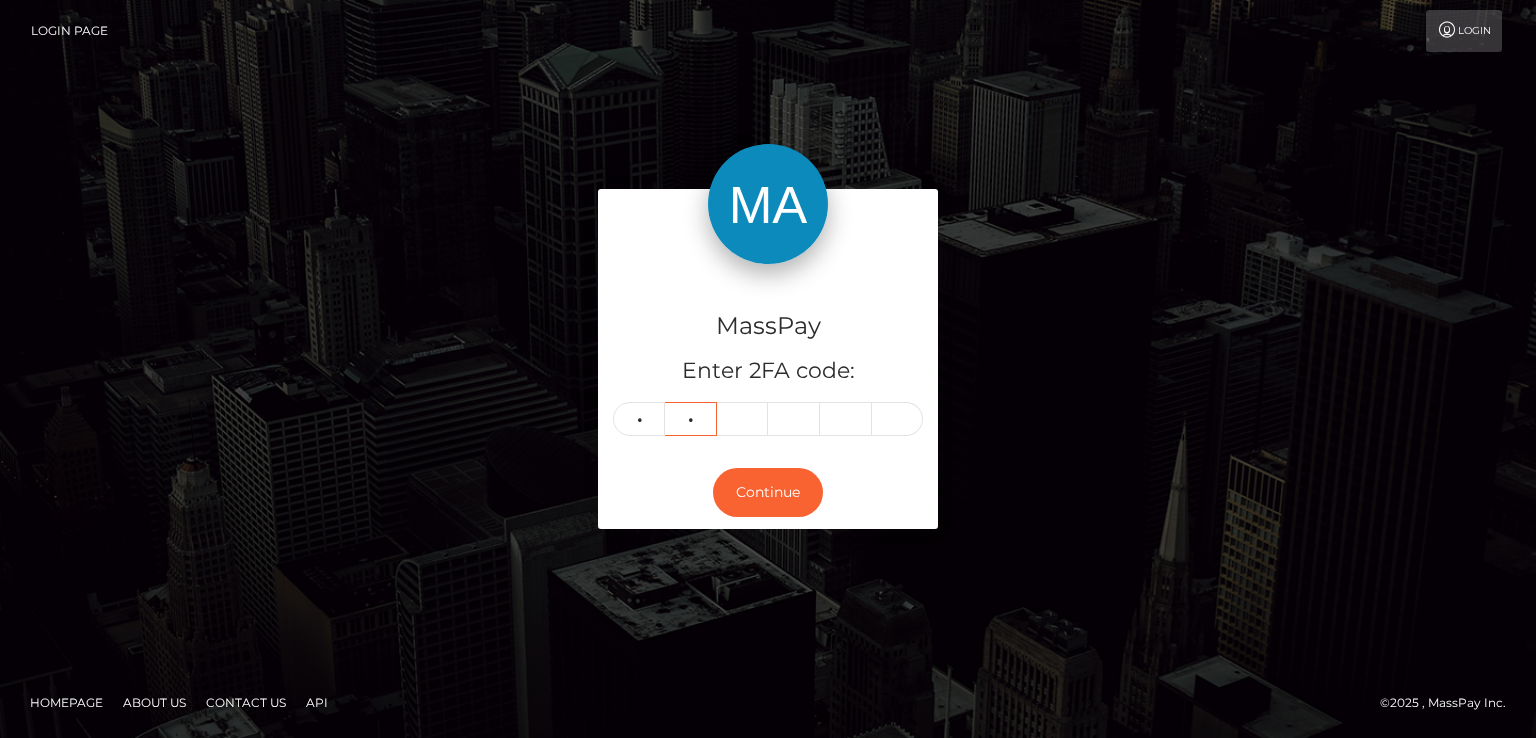 type on "7" 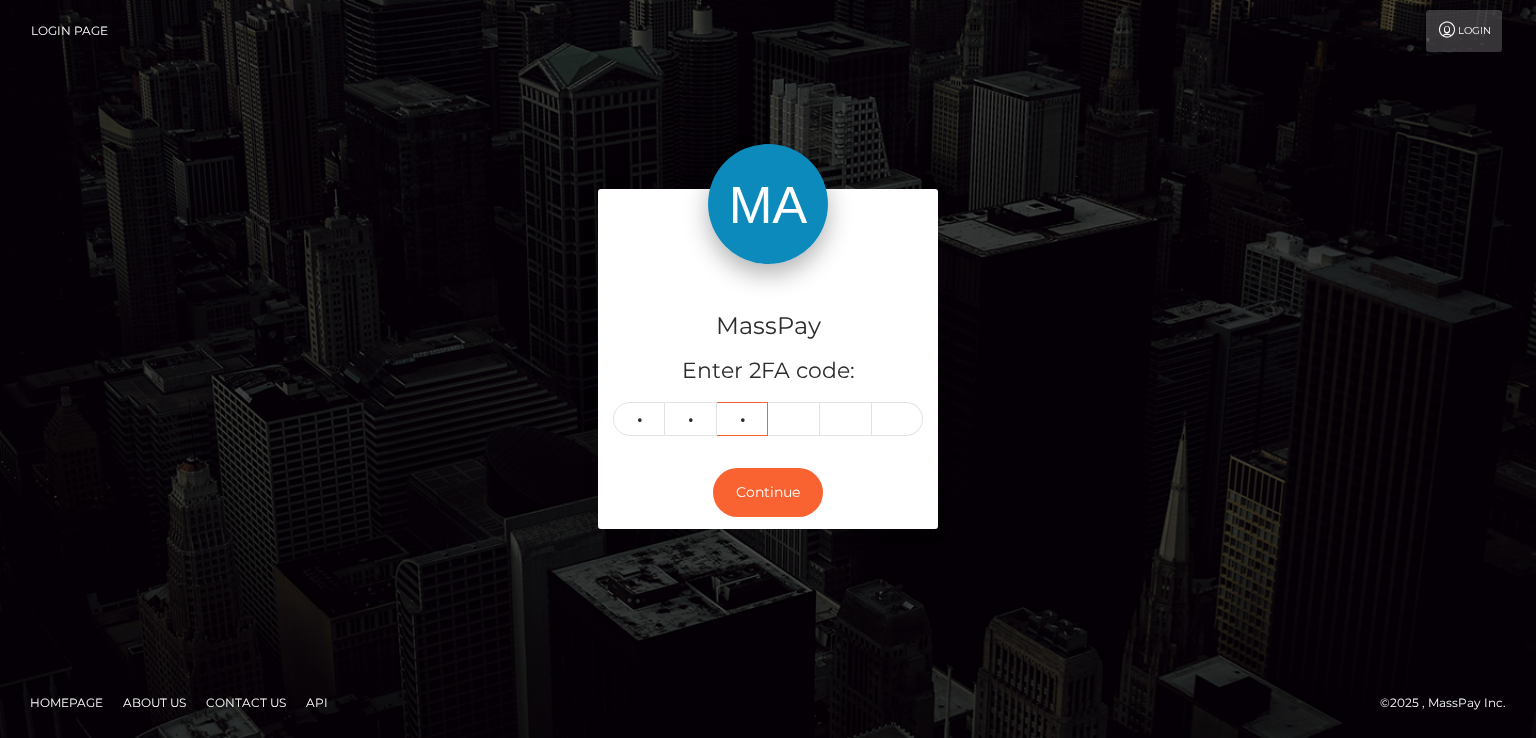 type on "9" 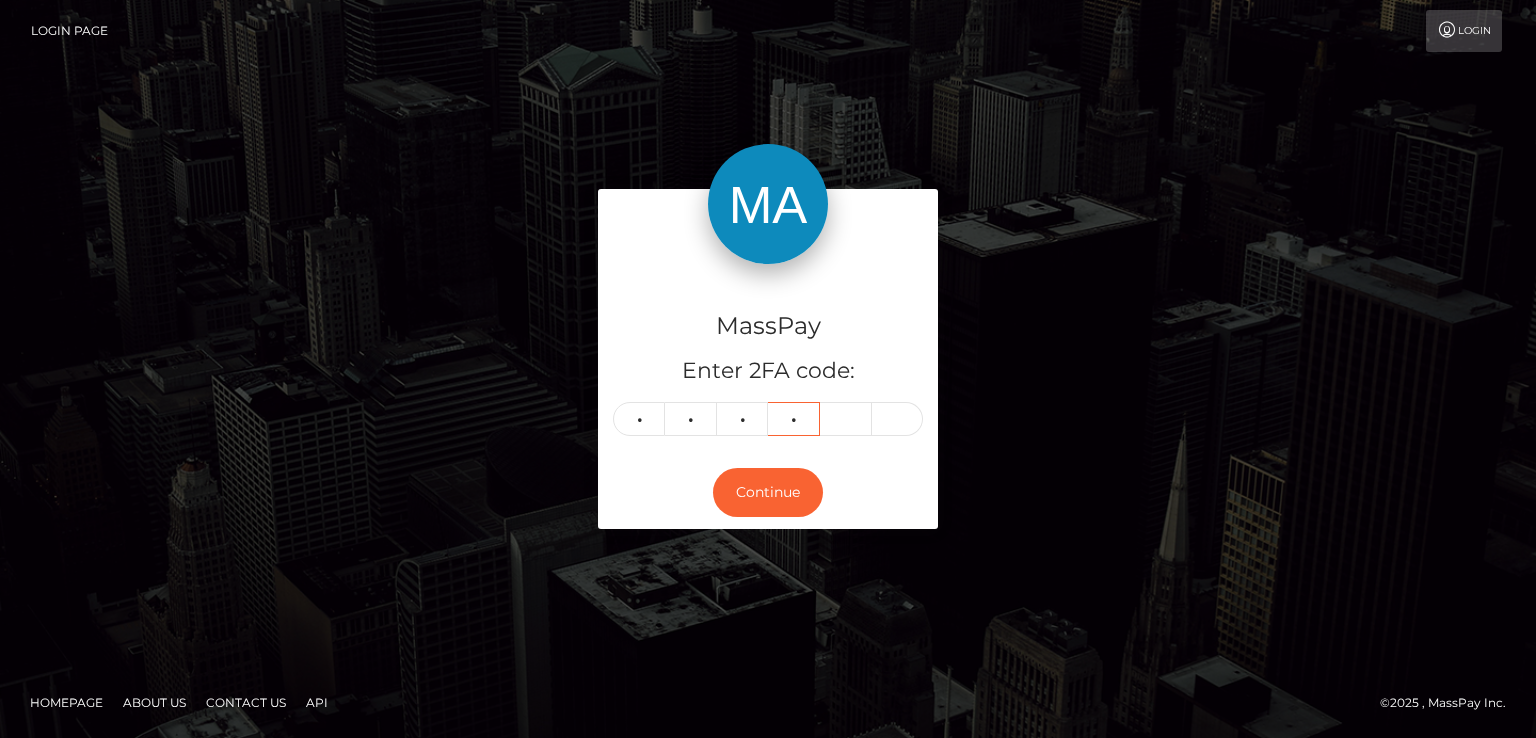 type on "3" 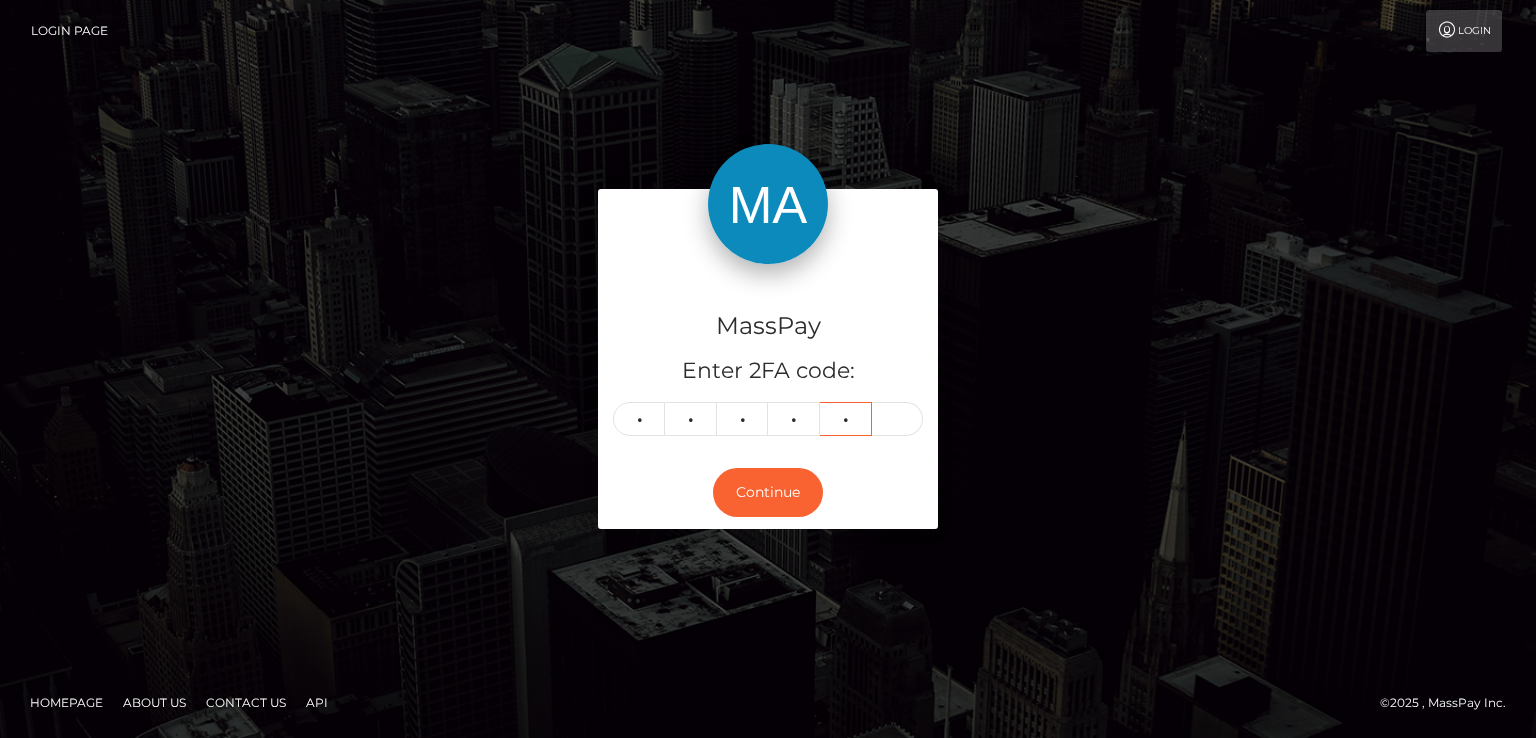 type on "8" 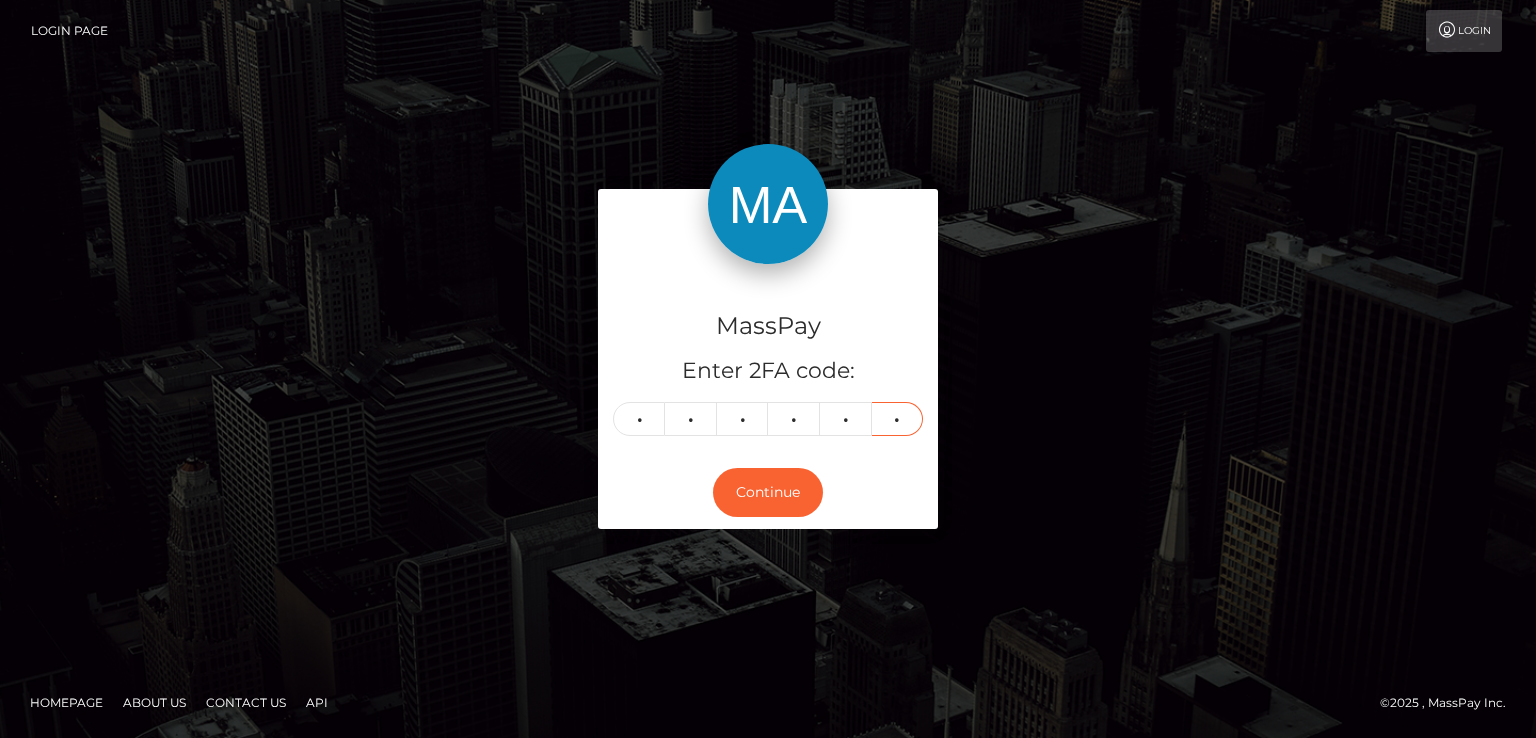 type on "0" 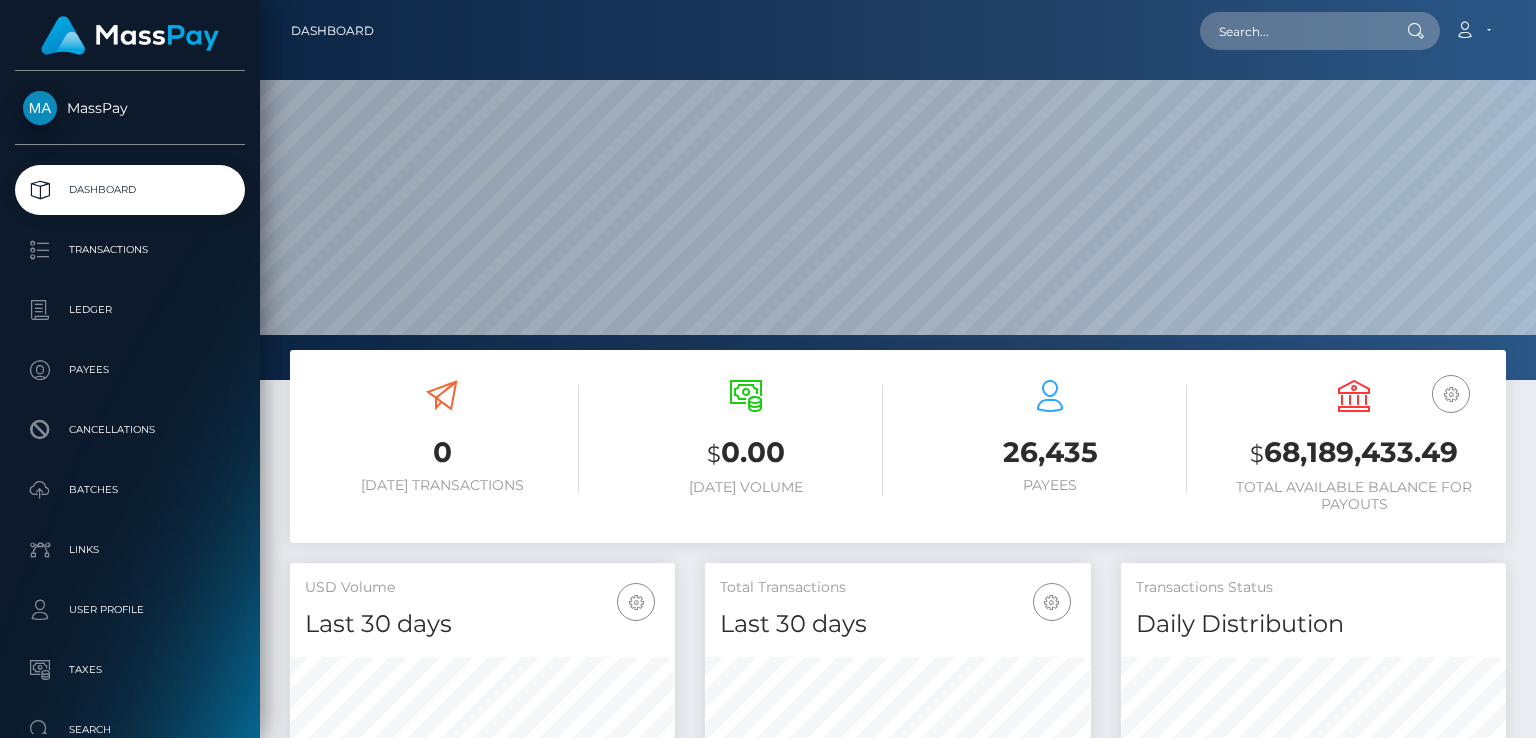 scroll, scrollTop: 0, scrollLeft: 0, axis: both 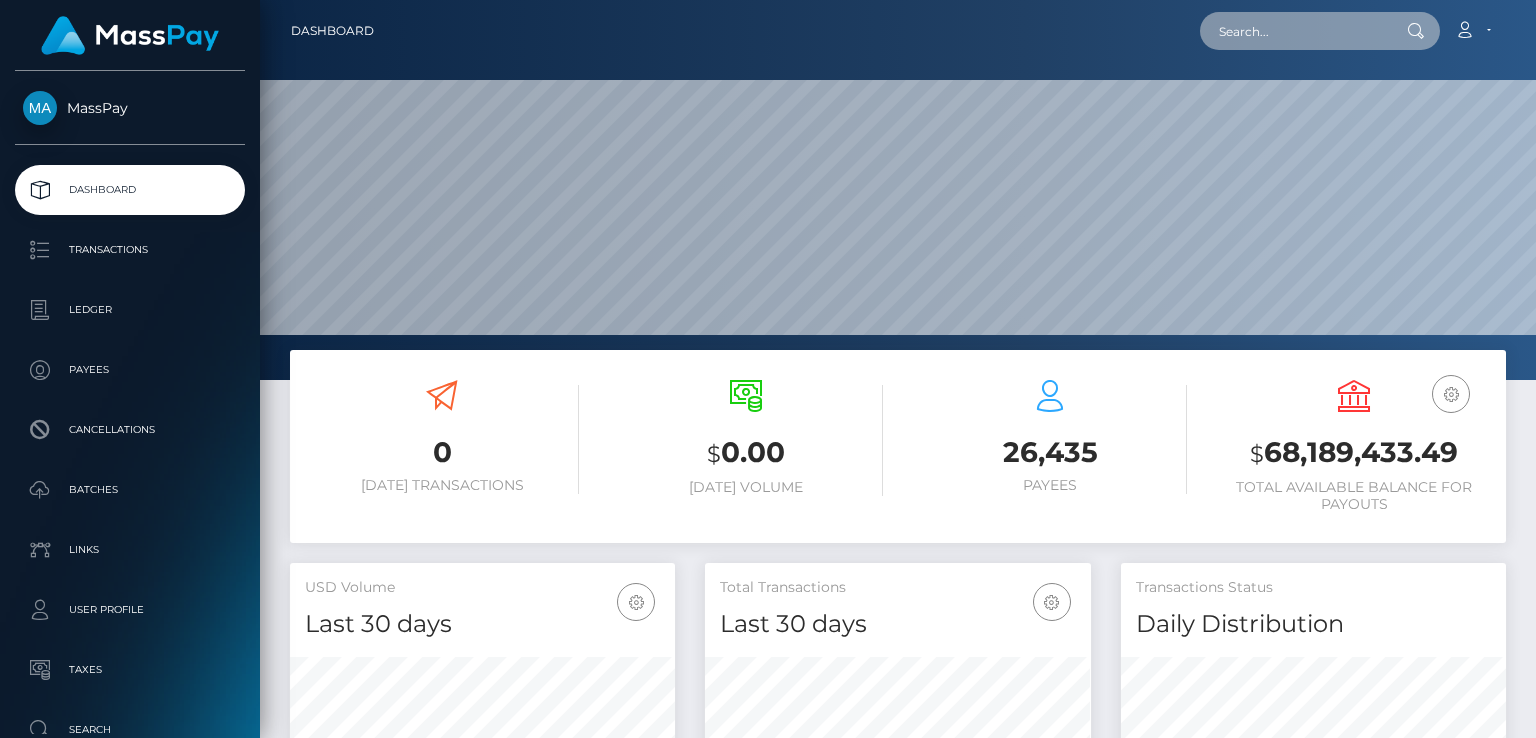 paste on "627161" 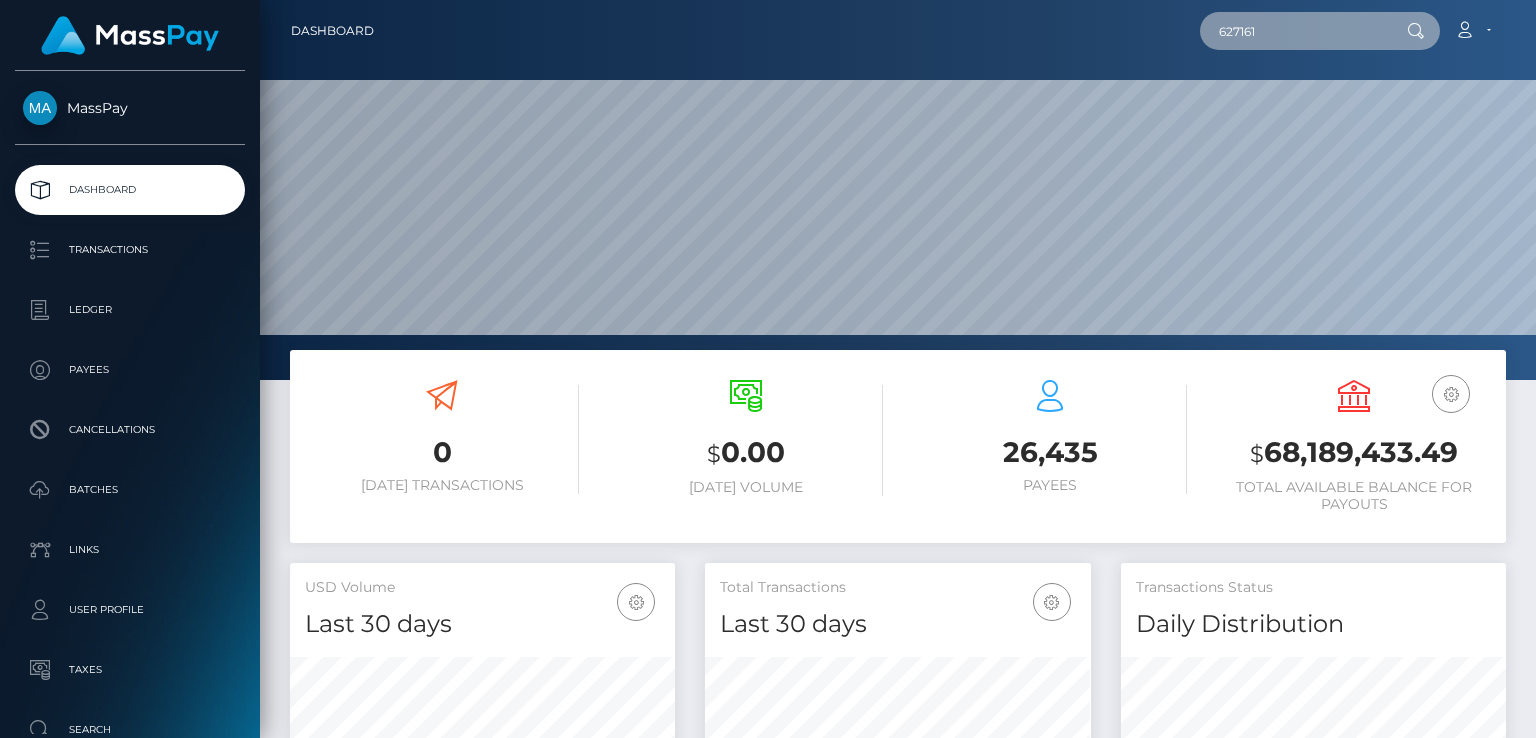 type on "627161" 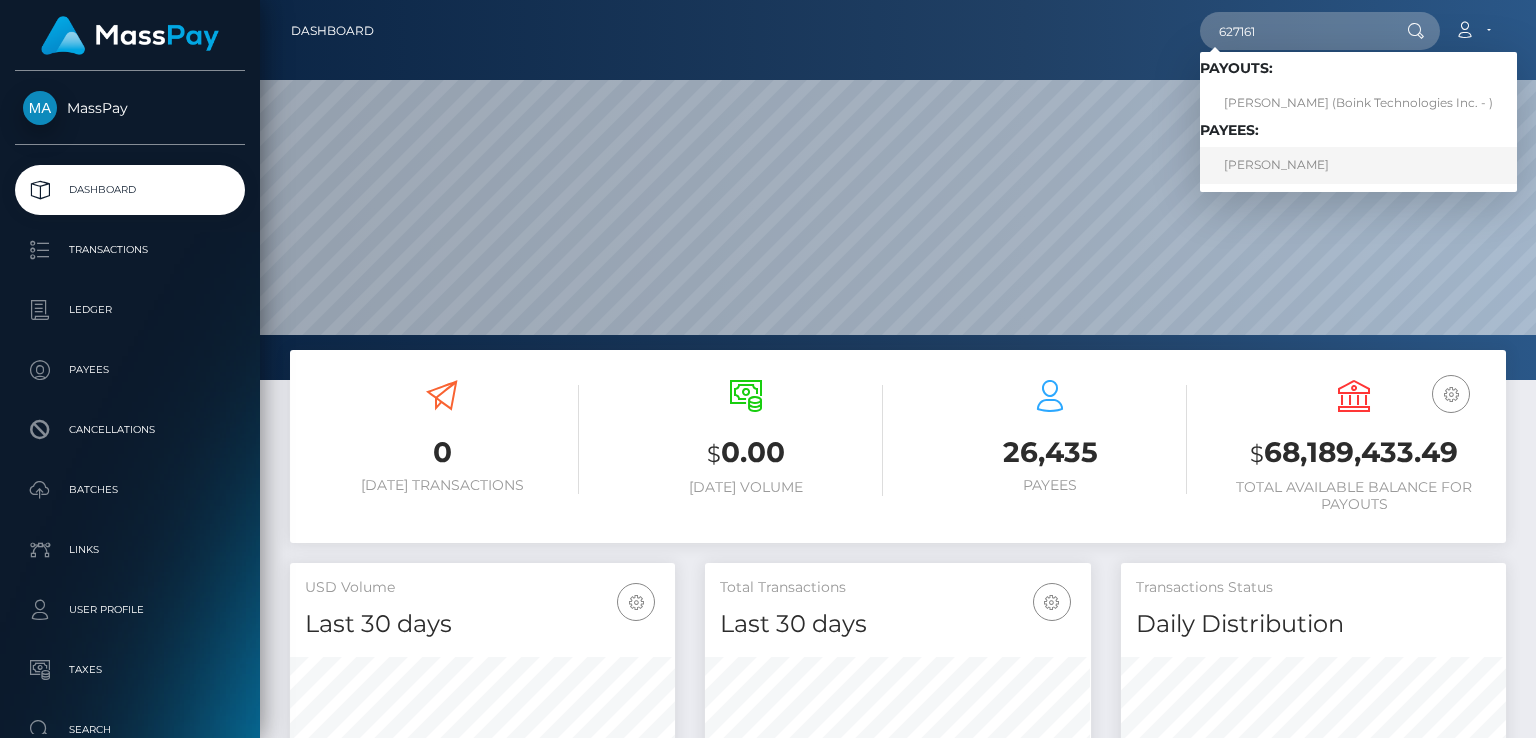 click on "Amir  Khan" at bounding box center [1358, 165] 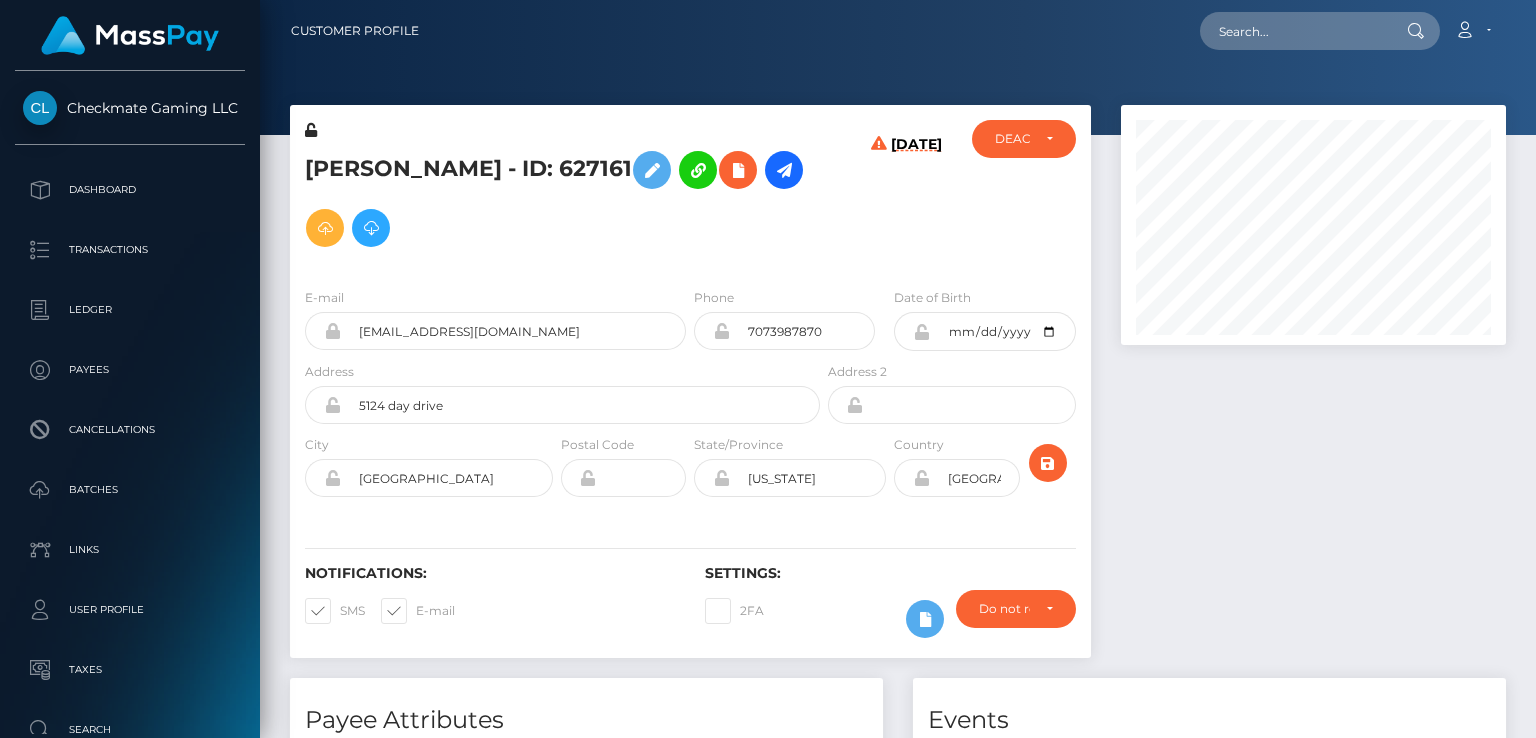 scroll, scrollTop: 0, scrollLeft: 0, axis: both 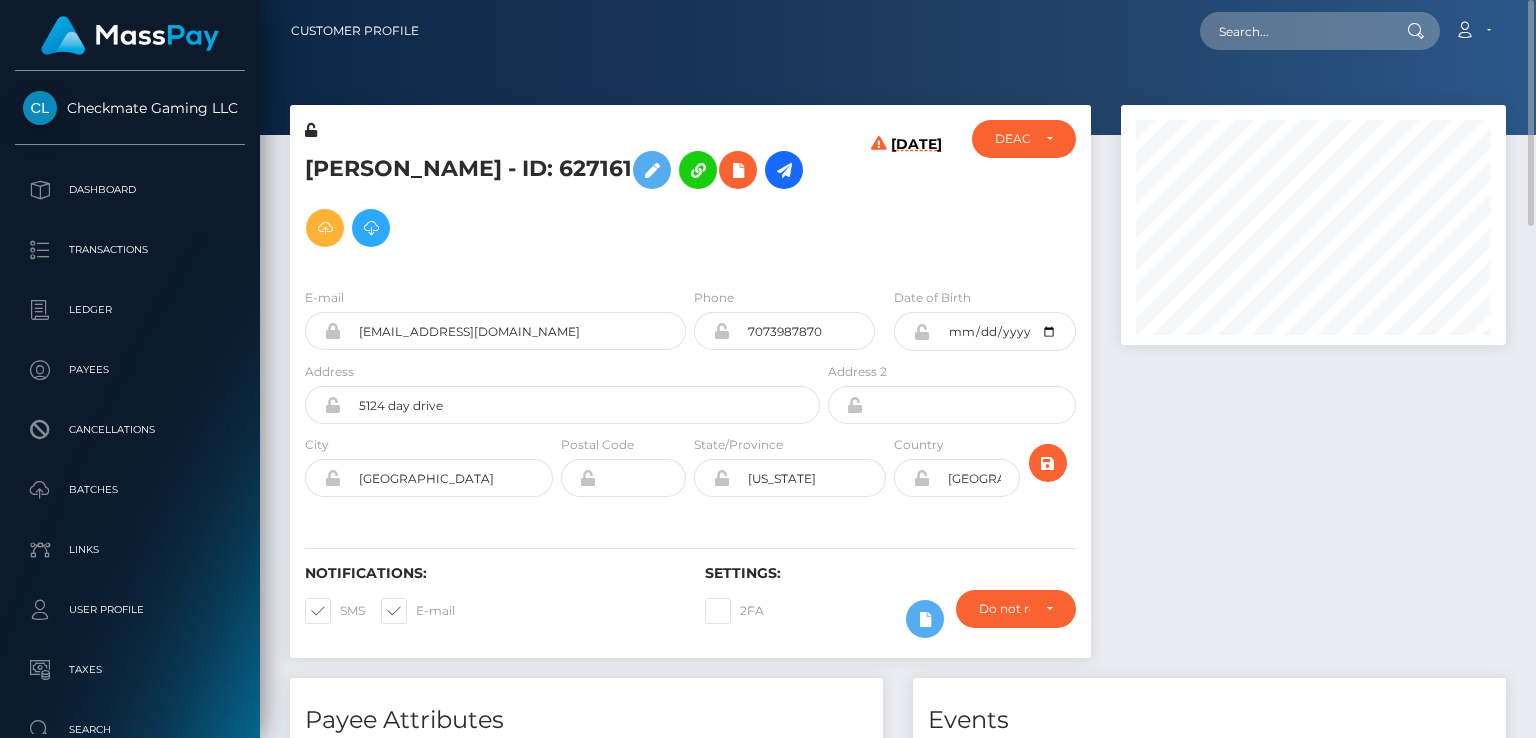 click on "[PERSON_NAME]
- ID: 627161" at bounding box center [557, 199] 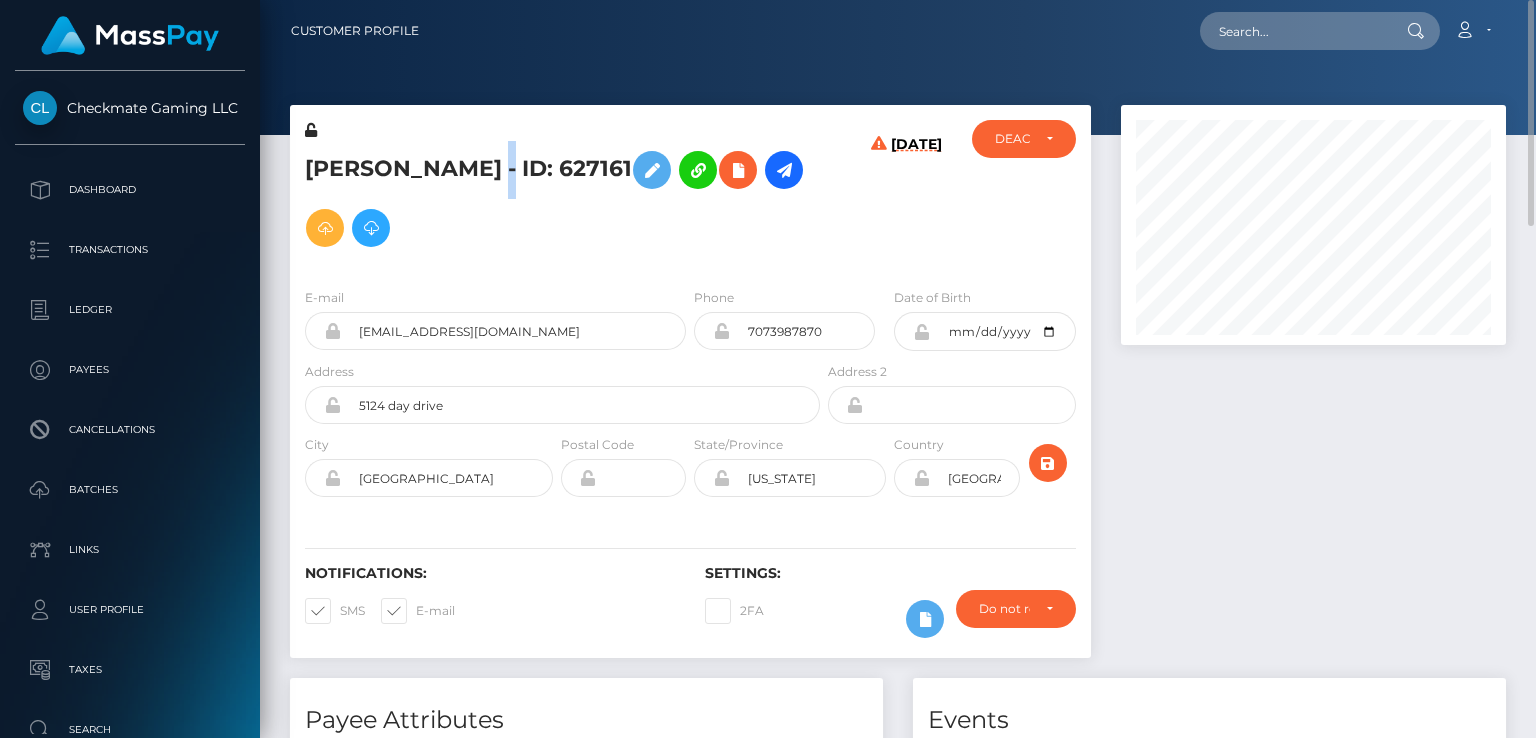 click on "[PERSON_NAME]
- ID: 627161" at bounding box center [557, 199] 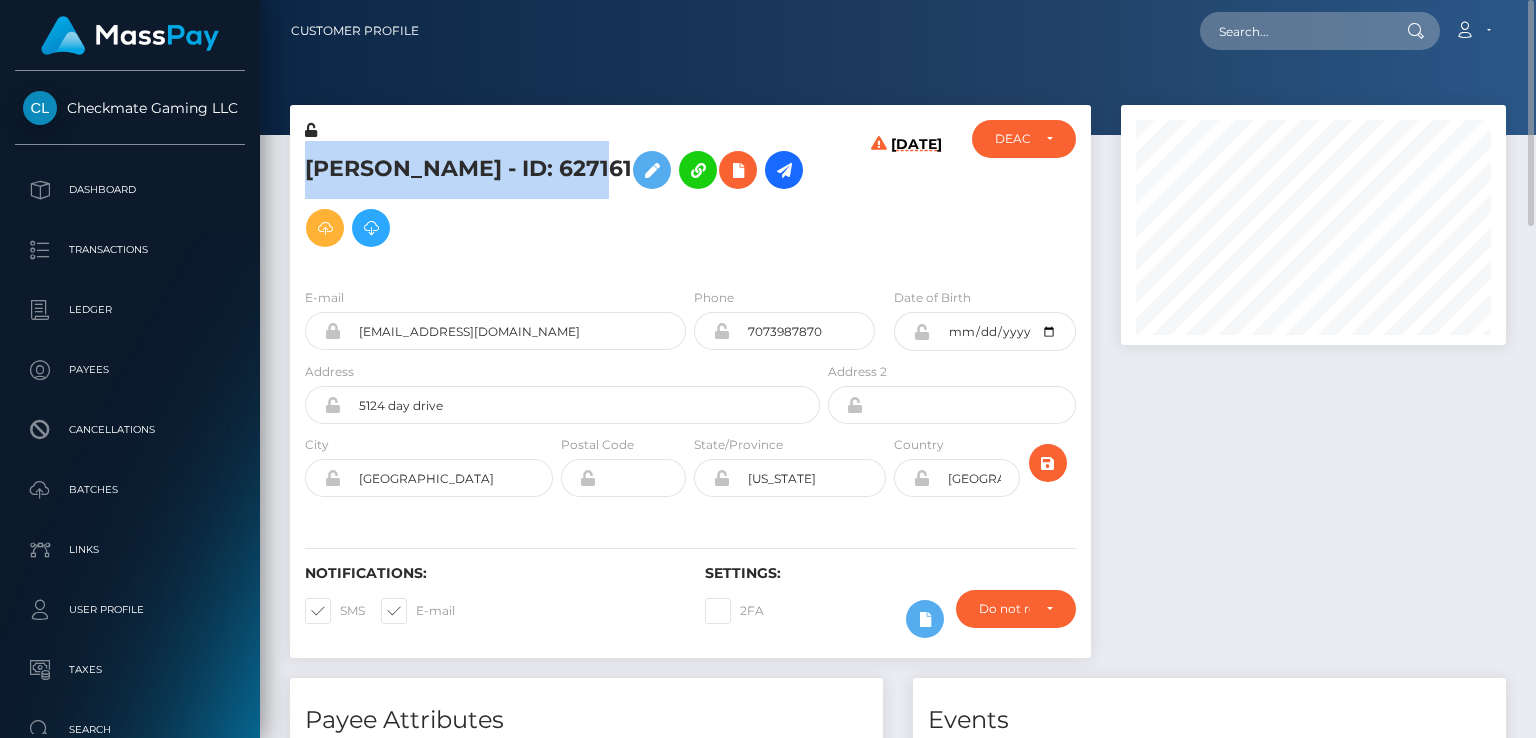 click on "Amir  Khan
- ID: 627161" at bounding box center (557, 199) 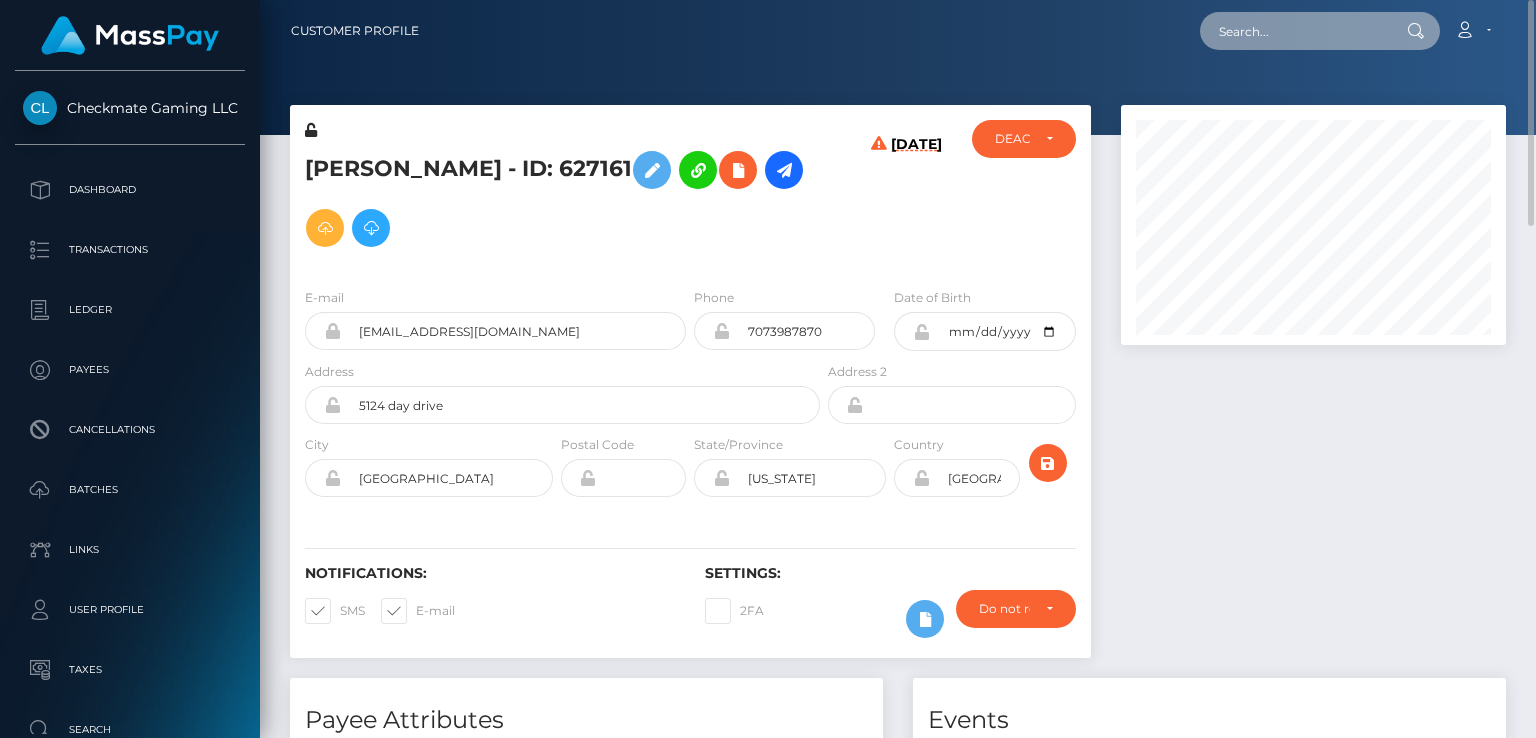 paste on "561394" 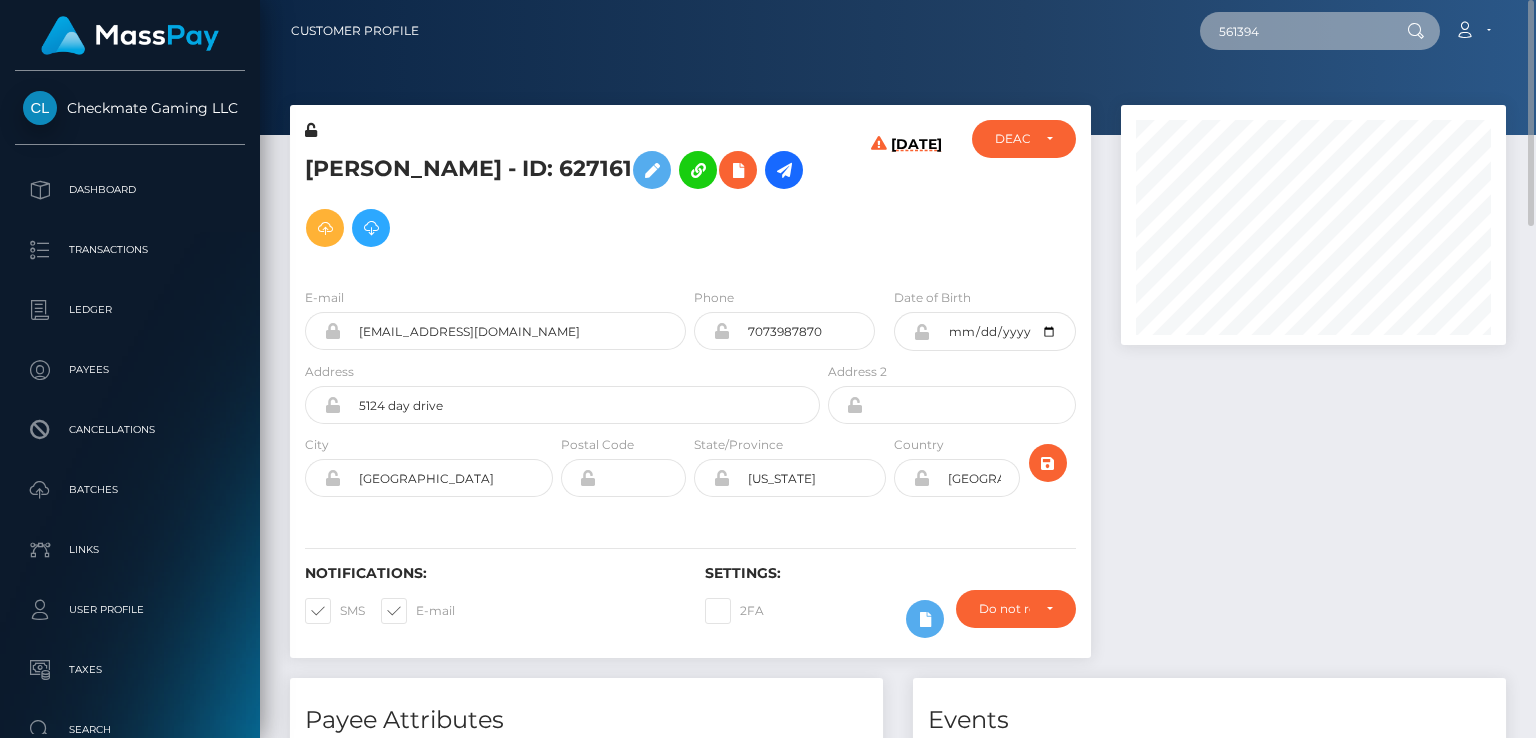 type on "561394" 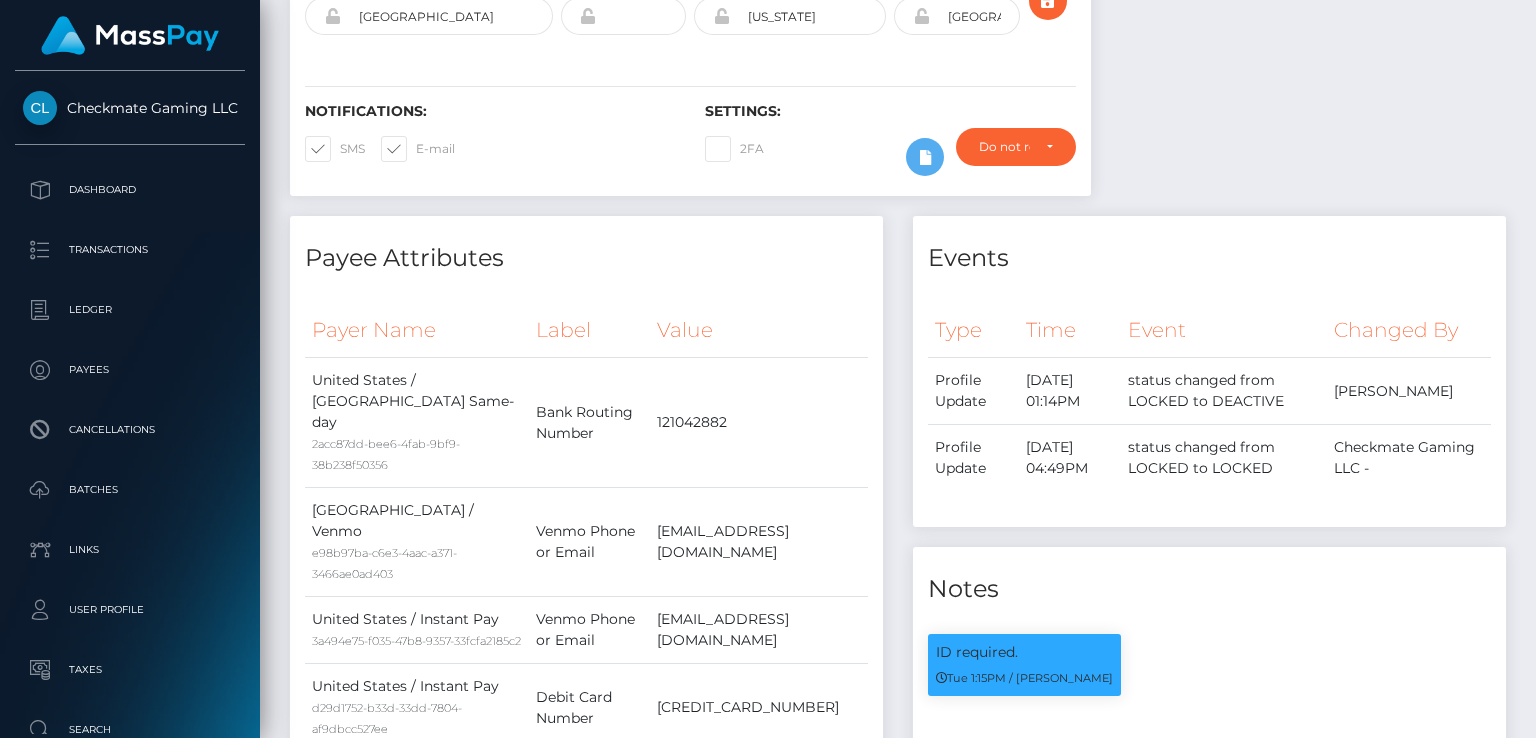 scroll, scrollTop: 0, scrollLeft: 0, axis: both 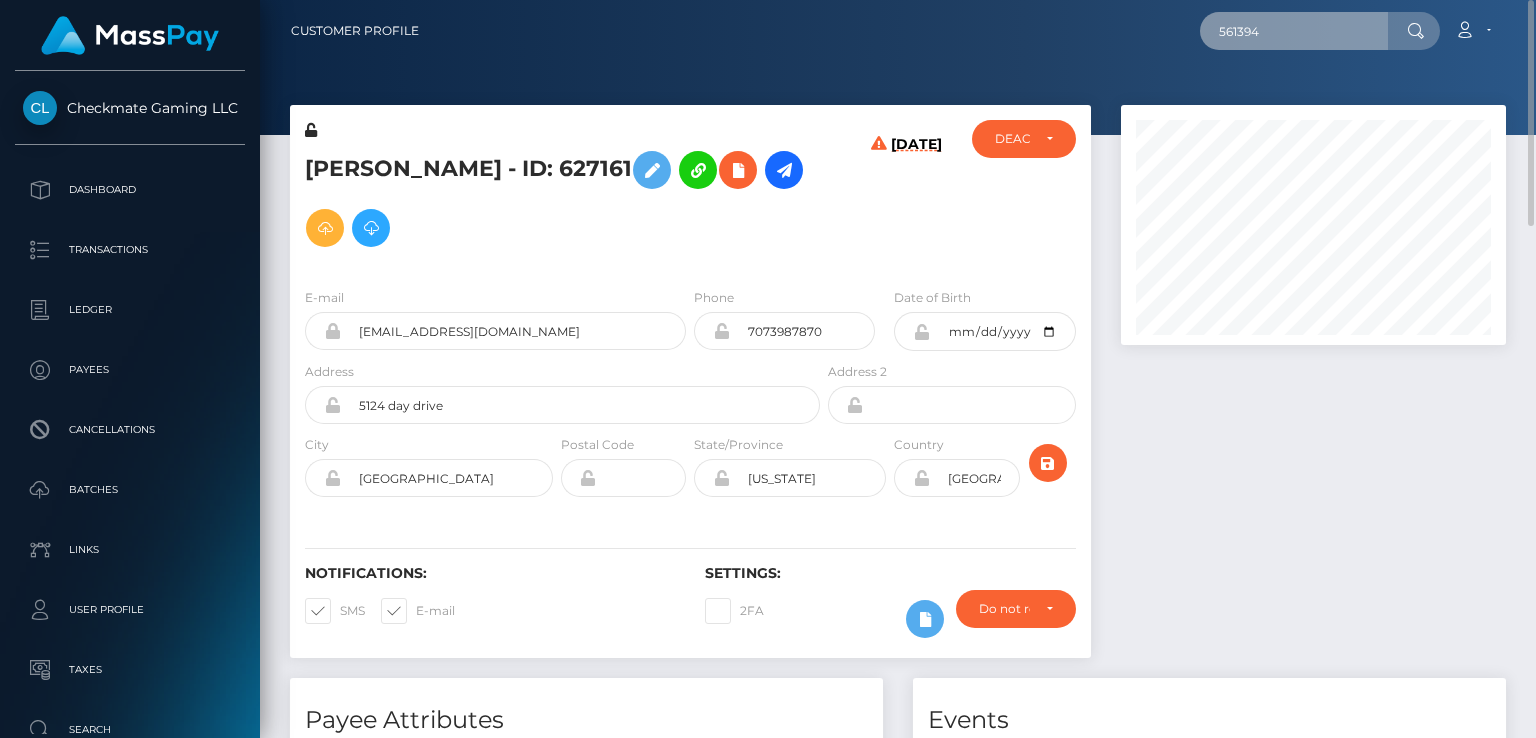 click on "561394" at bounding box center [1294, 31] 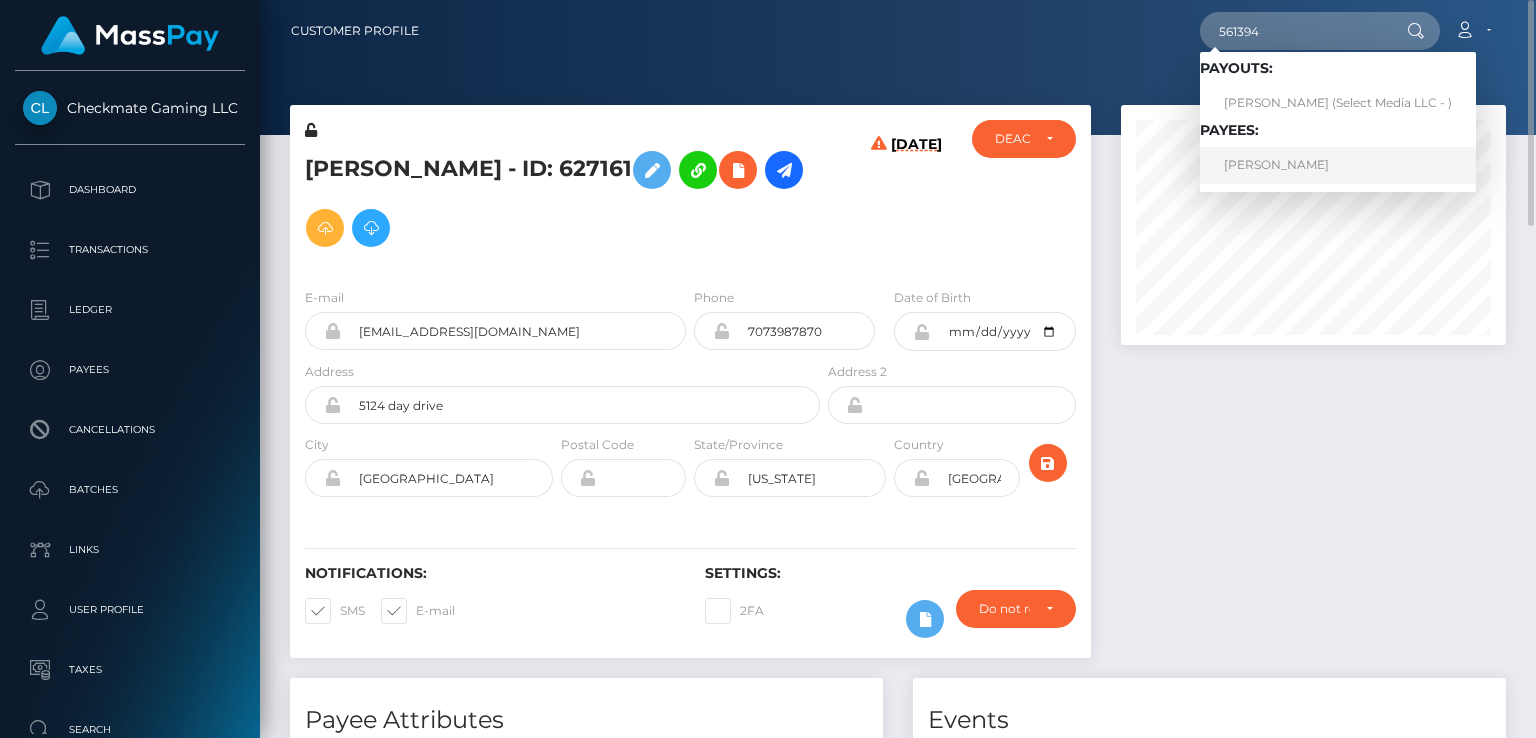 click on "Muhammad  Khan" at bounding box center [1338, 165] 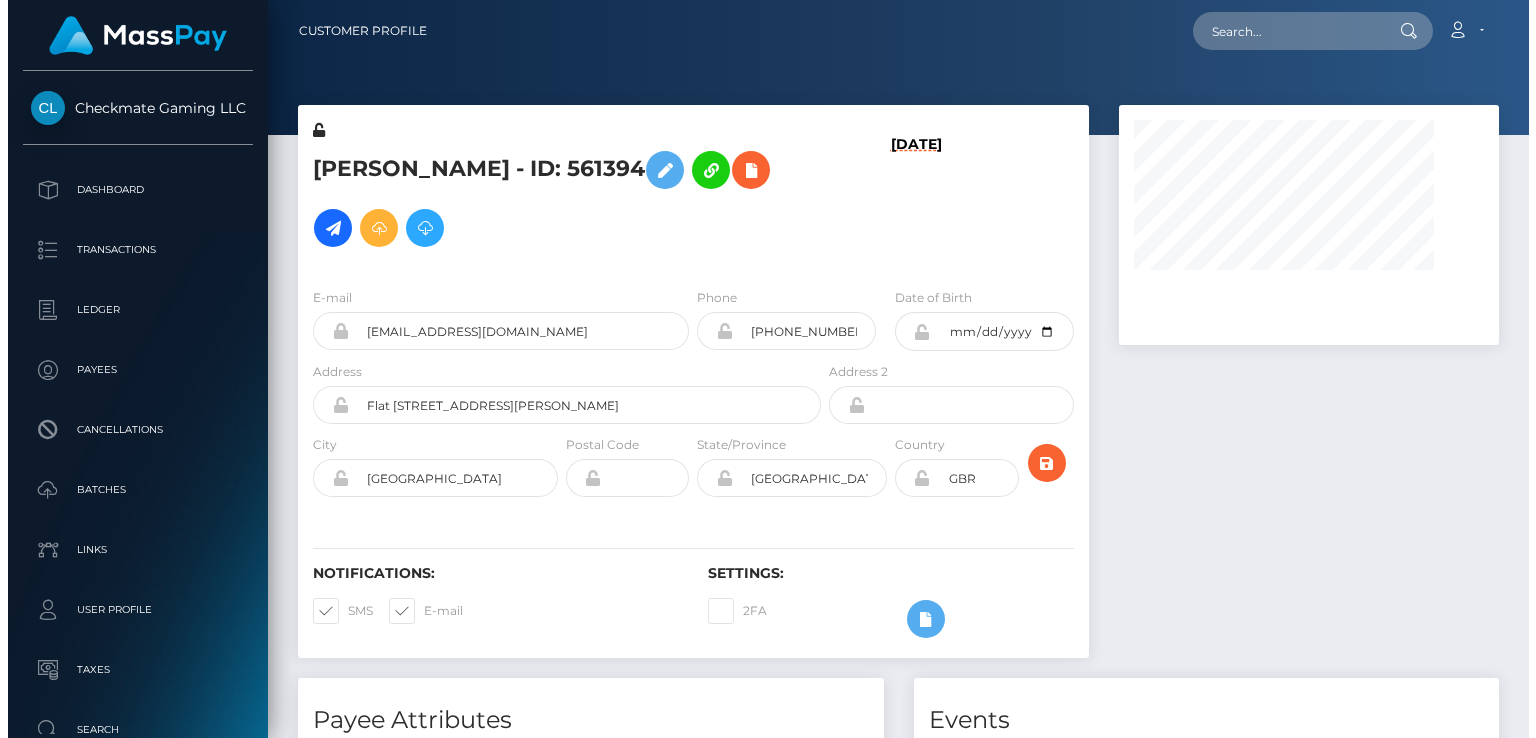 scroll, scrollTop: 0, scrollLeft: 0, axis: both 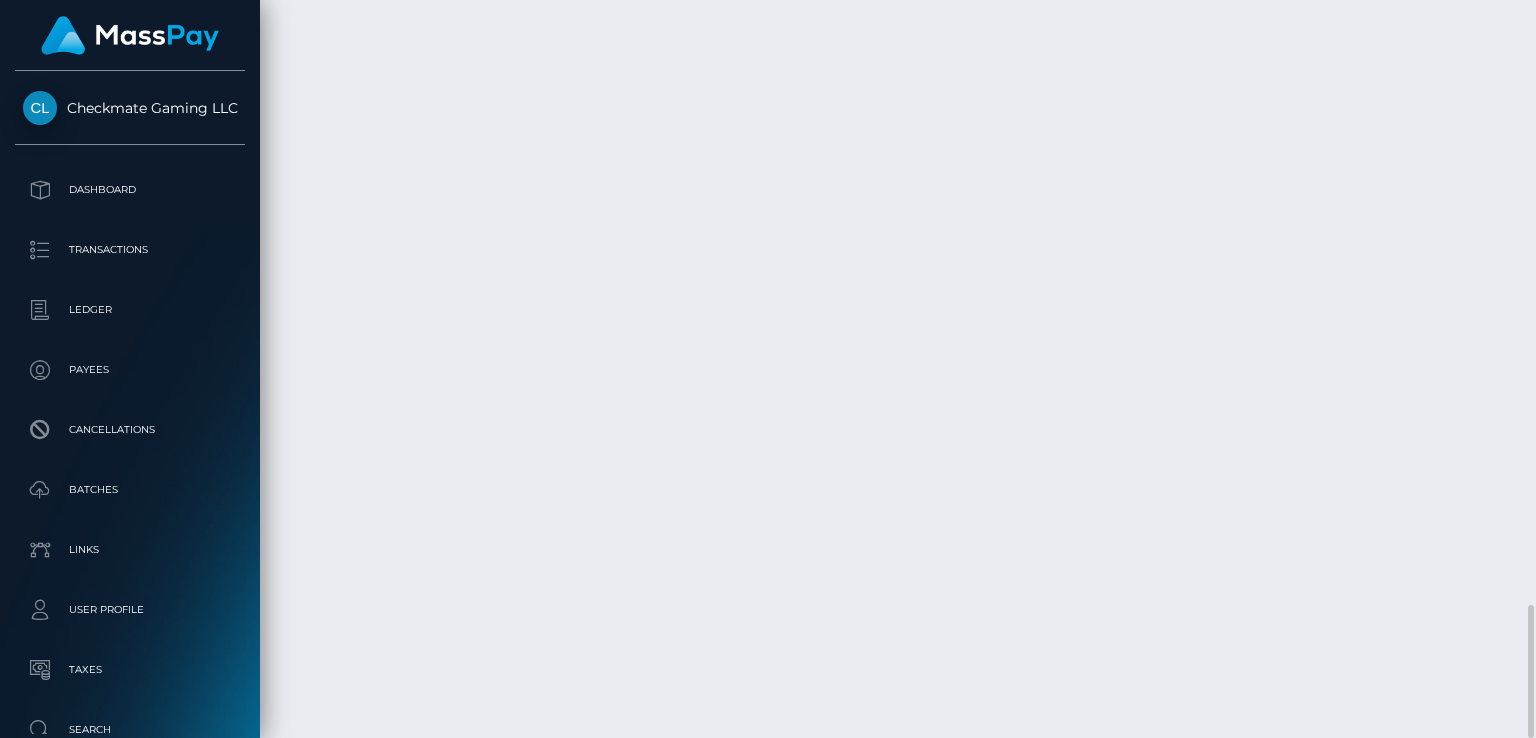 click on "Bank Deposit - Faster Payments  / Confirmation: 1292635189  / MassPay Dynamic Tokens/Thunes / Checkmate Gaming LLC -" at bounding box center (739, -785) 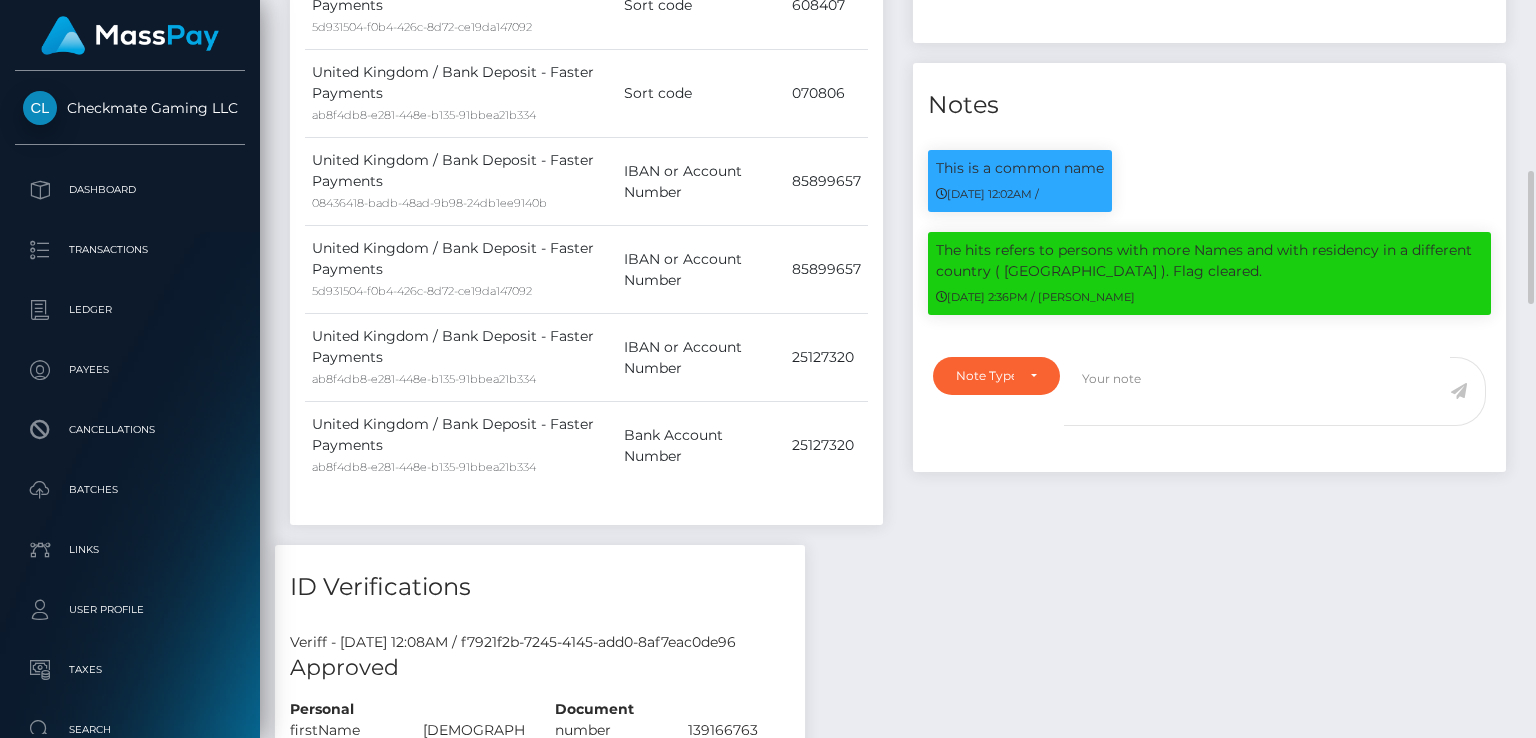 scroll, scrollTop: 0, scrollLeft: 0, axis: both 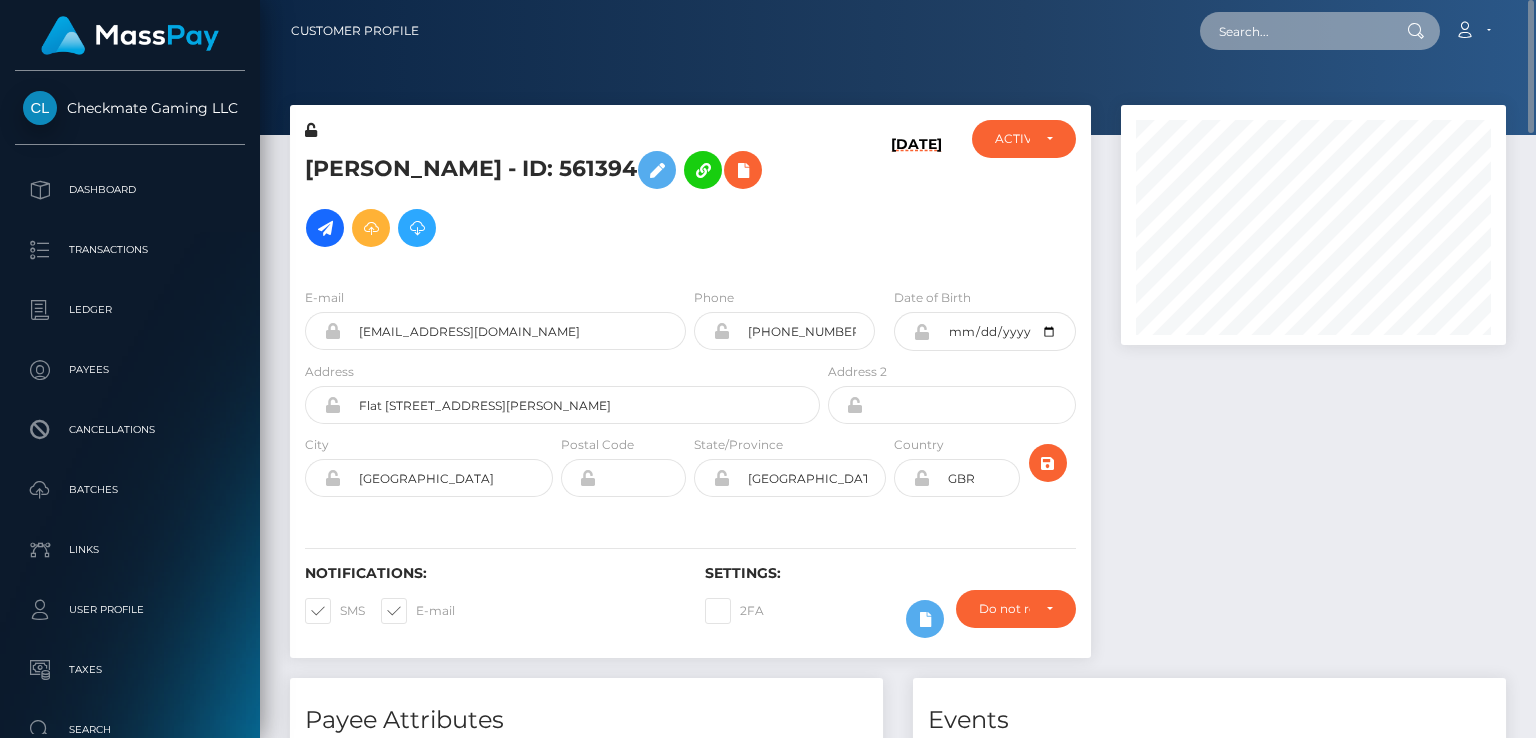 paste on "7f2d85b3-93ea-4d32-a624-7645d6bbf937" 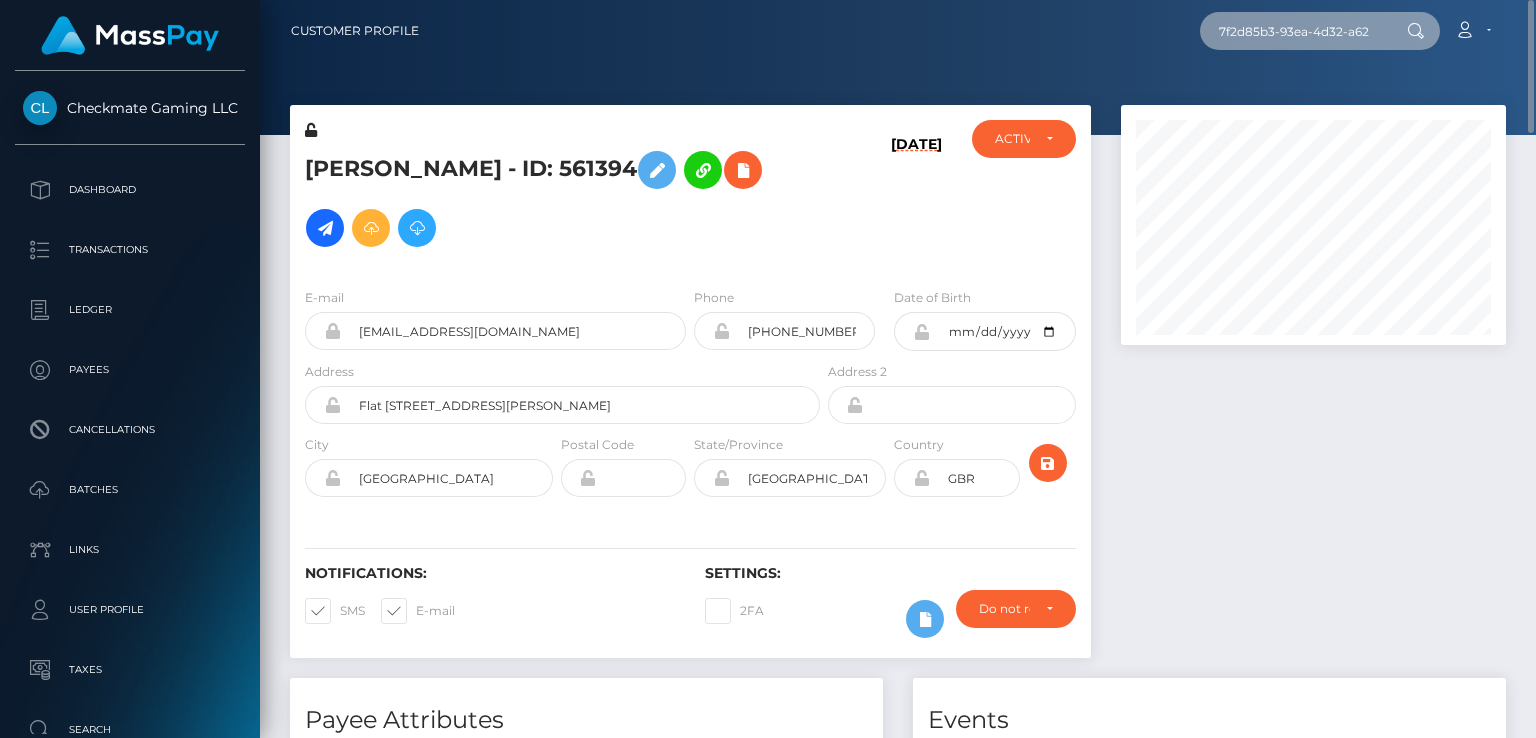 scroll, scrollTop: 0, scrollLeft: 97, axis: horizontal 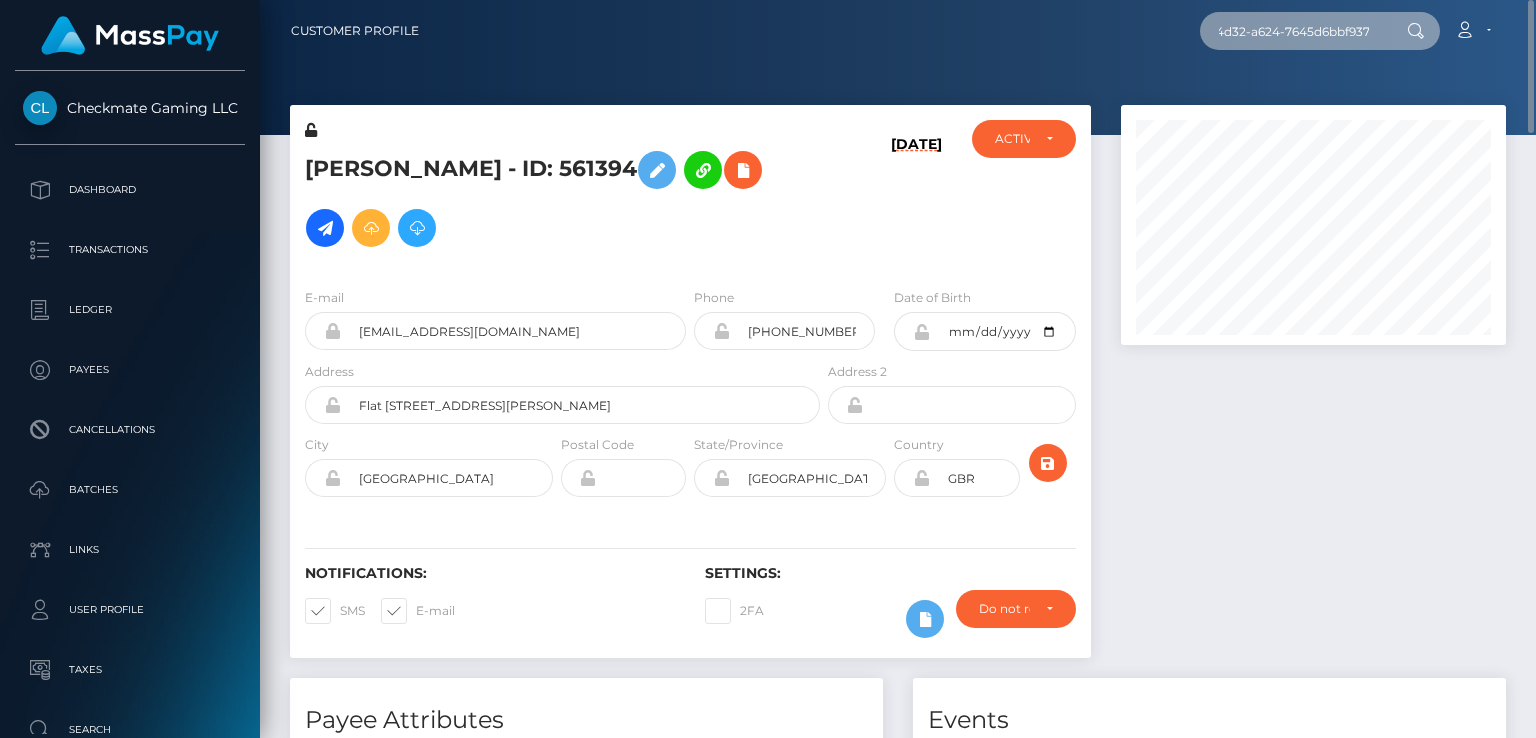 type on "7f2d85b3-93ea-4d32-a624-7645d6bbf937" 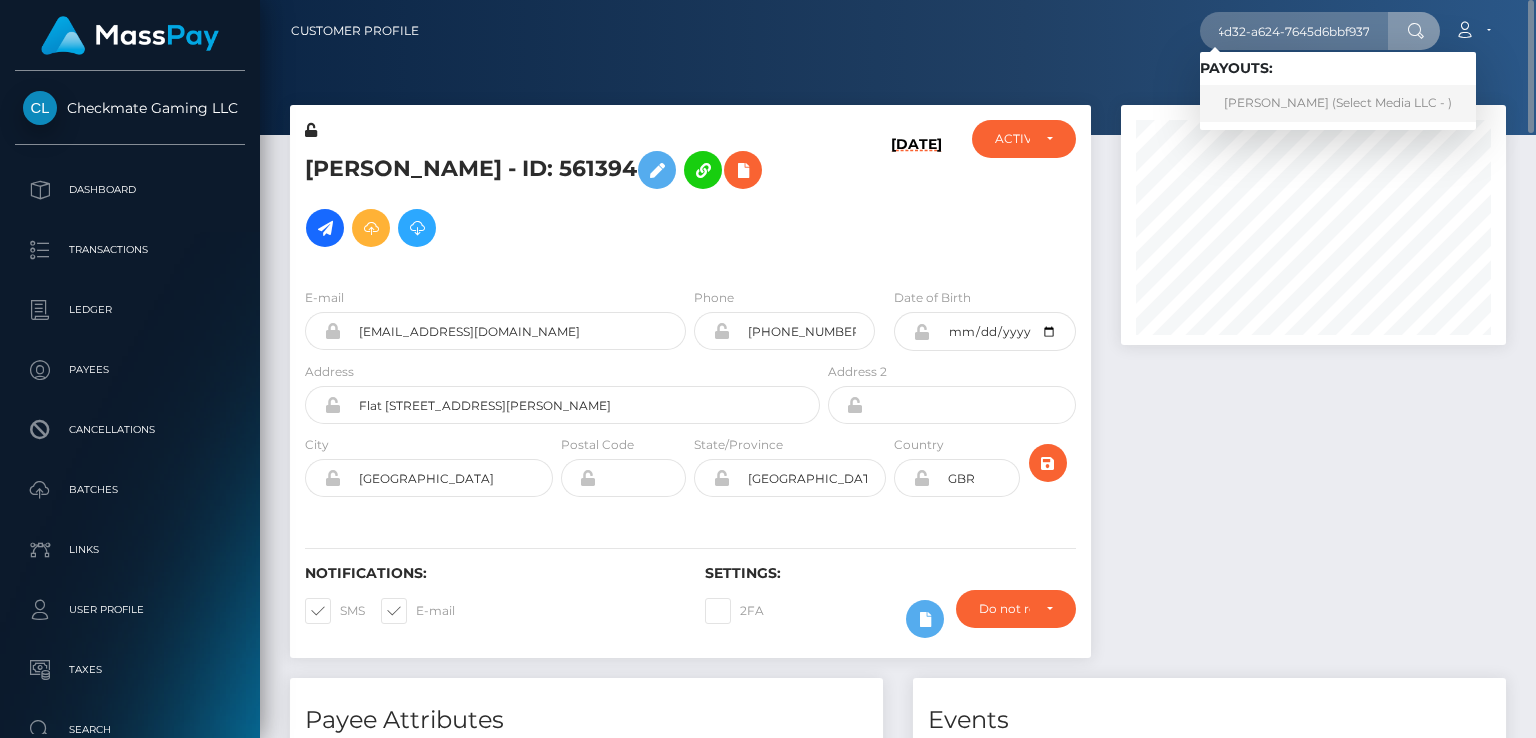 scroll, scrollTop: 0, scrollLeft: 0, axis: both 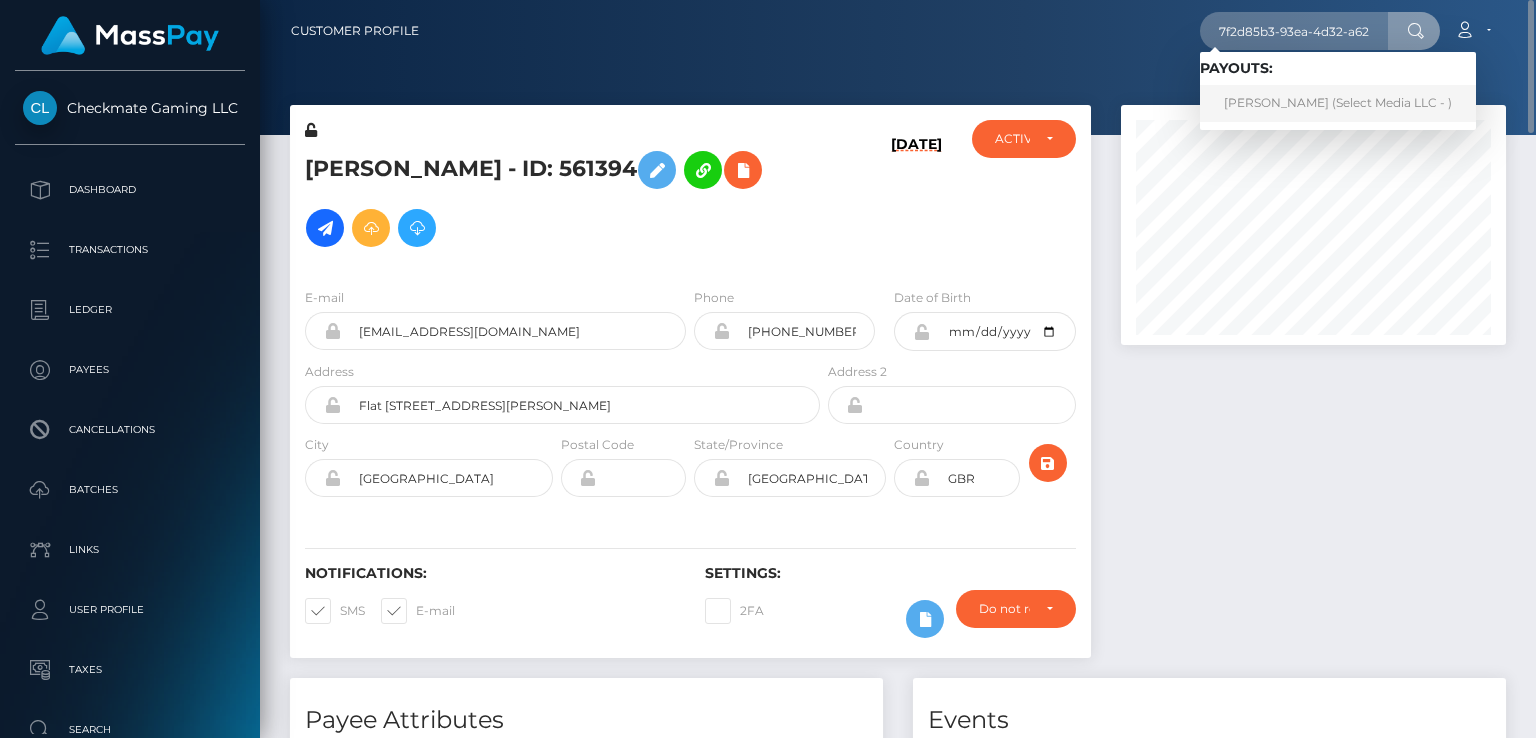 click on "Mercedes  Mangahas (Select Media LLC - )" at bounding box center (1338, 103) 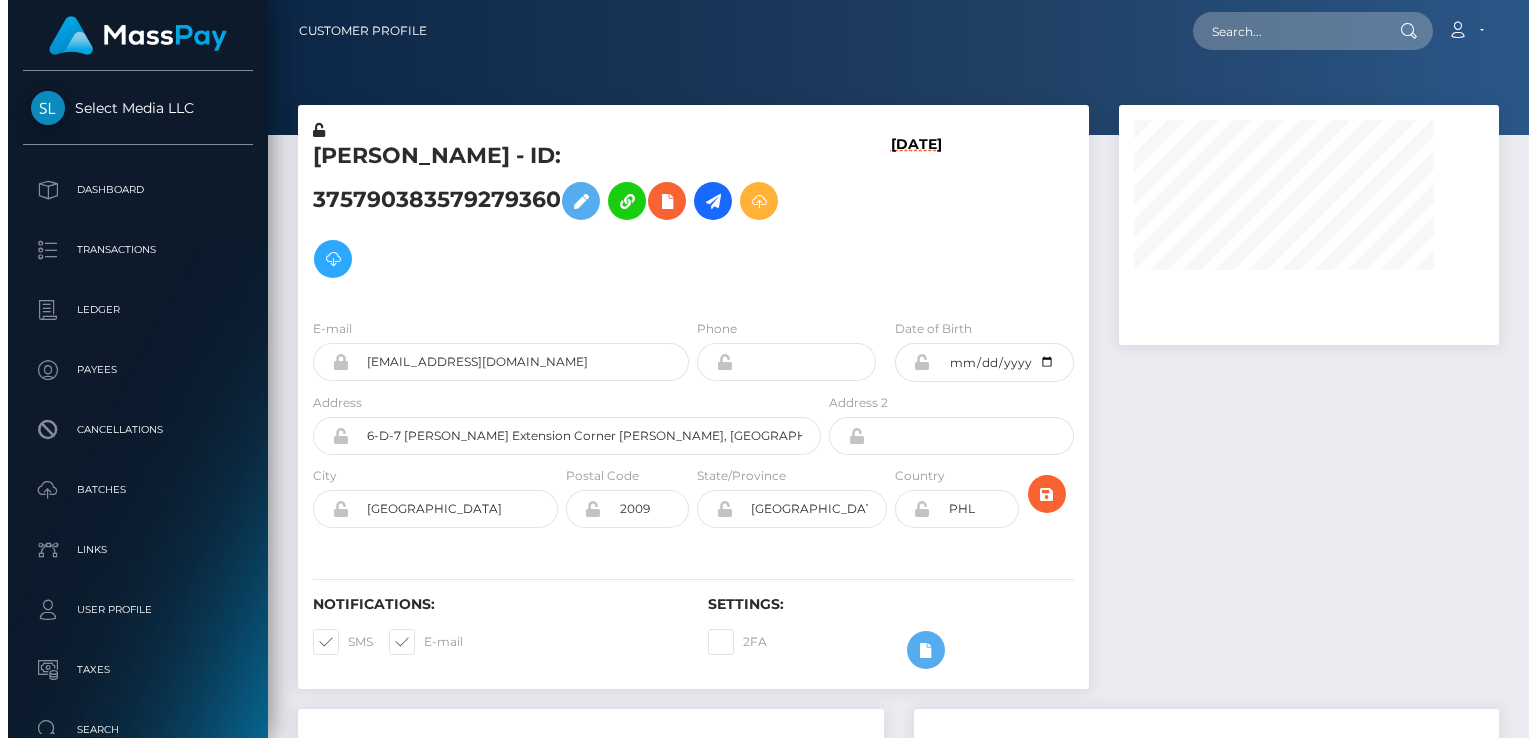 scroll, scrollTop: 0, scrollLeft: 0, axis: both 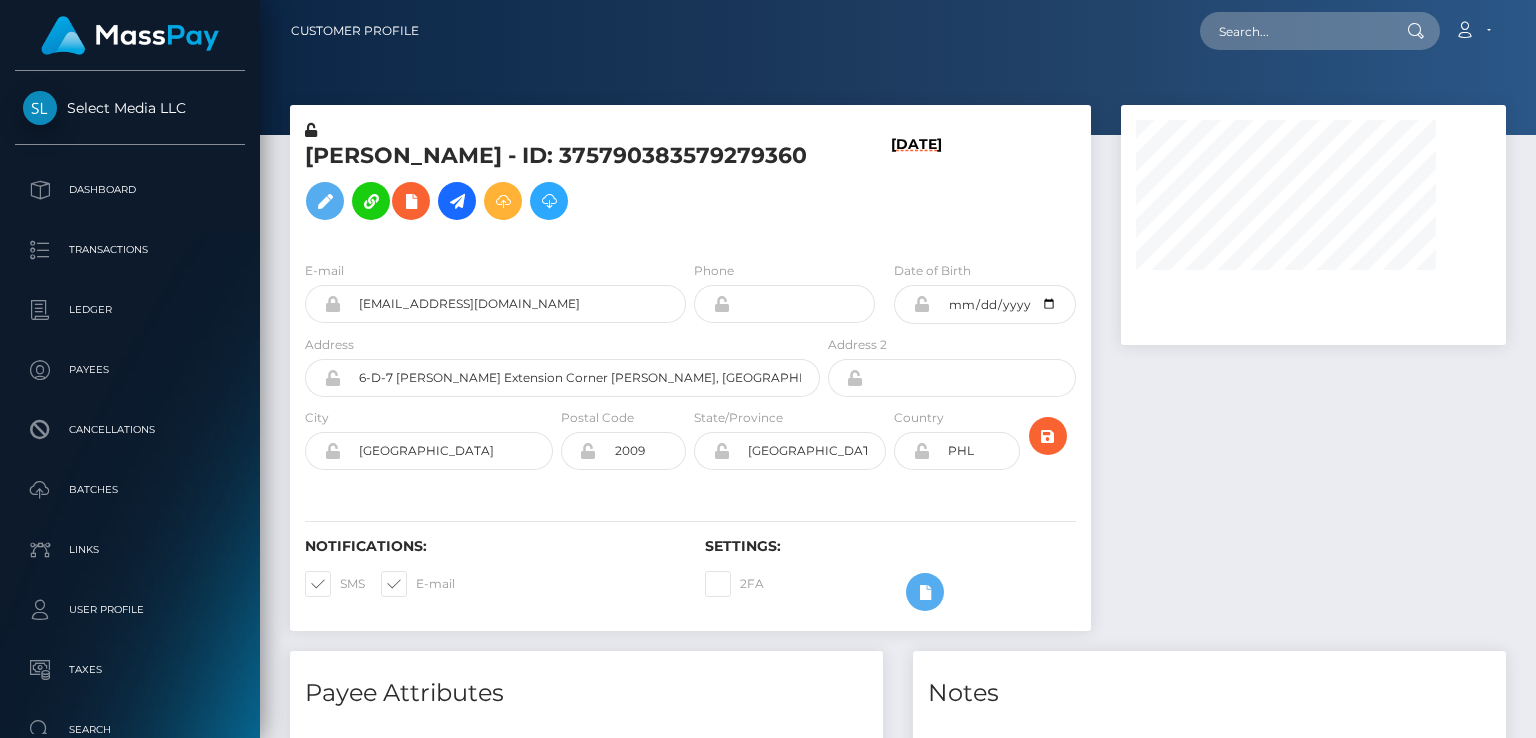 click at bounding box center (1313, 378) 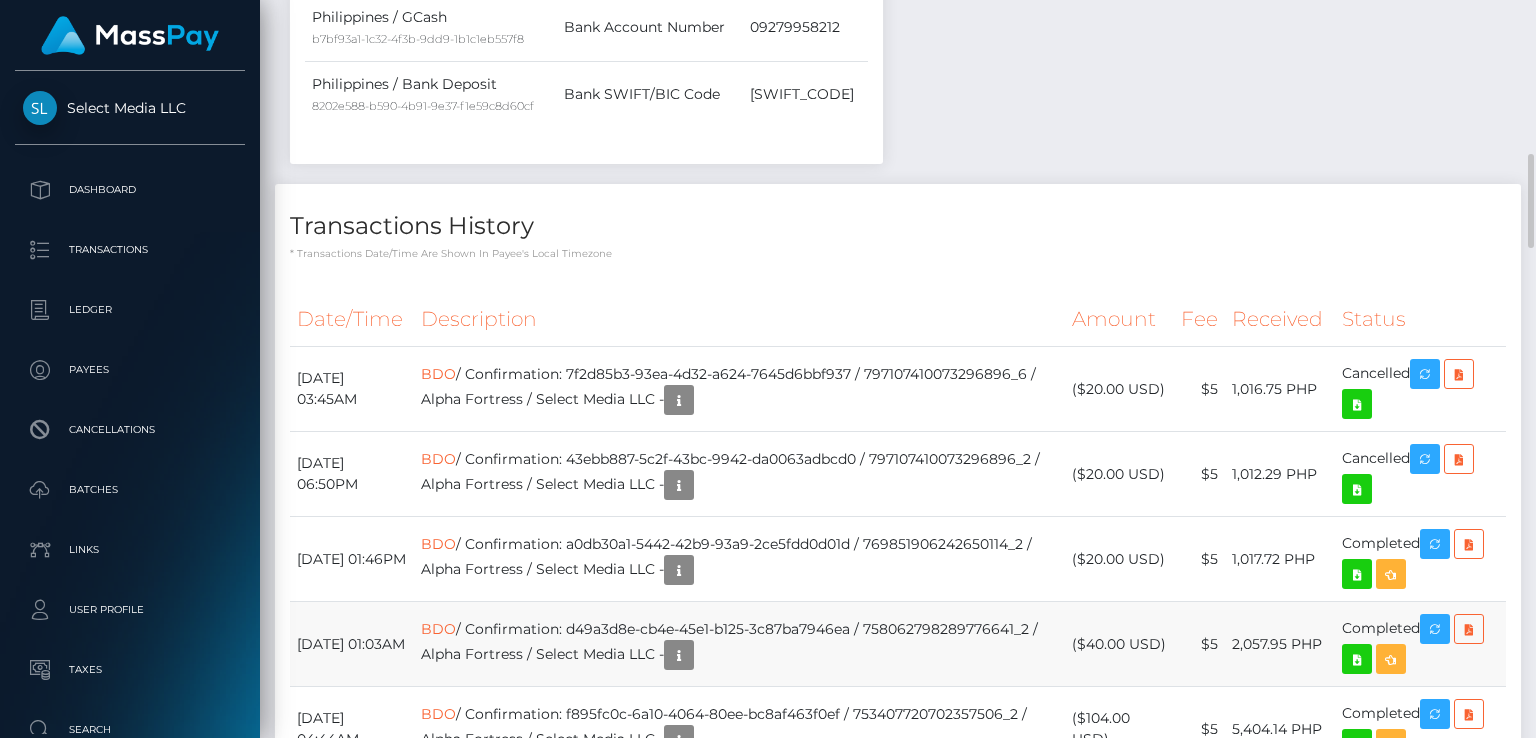 scroll, scrollTop: 1500, scrollLeft: 0, axis: vertical 